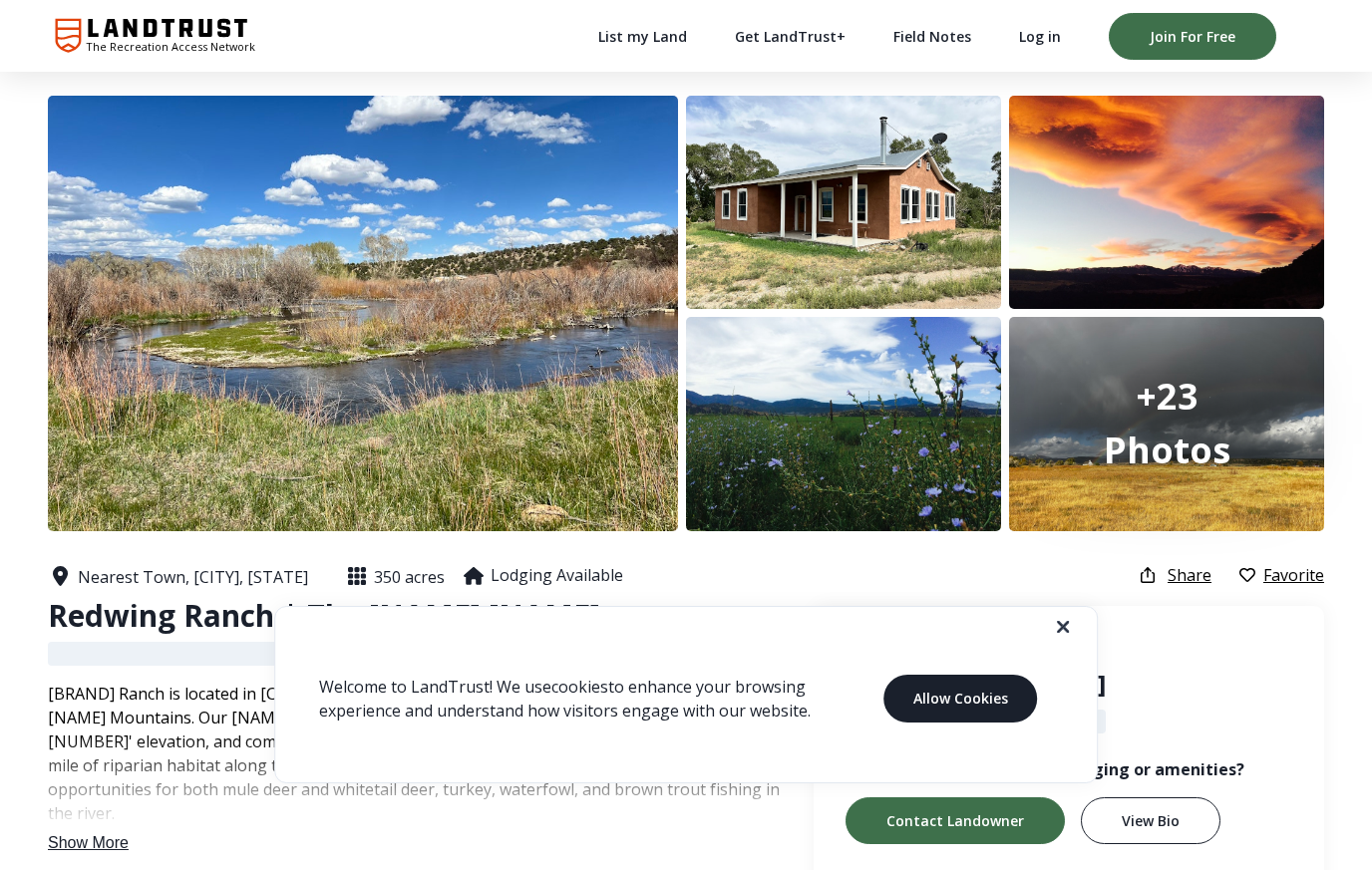 scroll, scrollTop: 0, scrollLeft: 0, axis: both 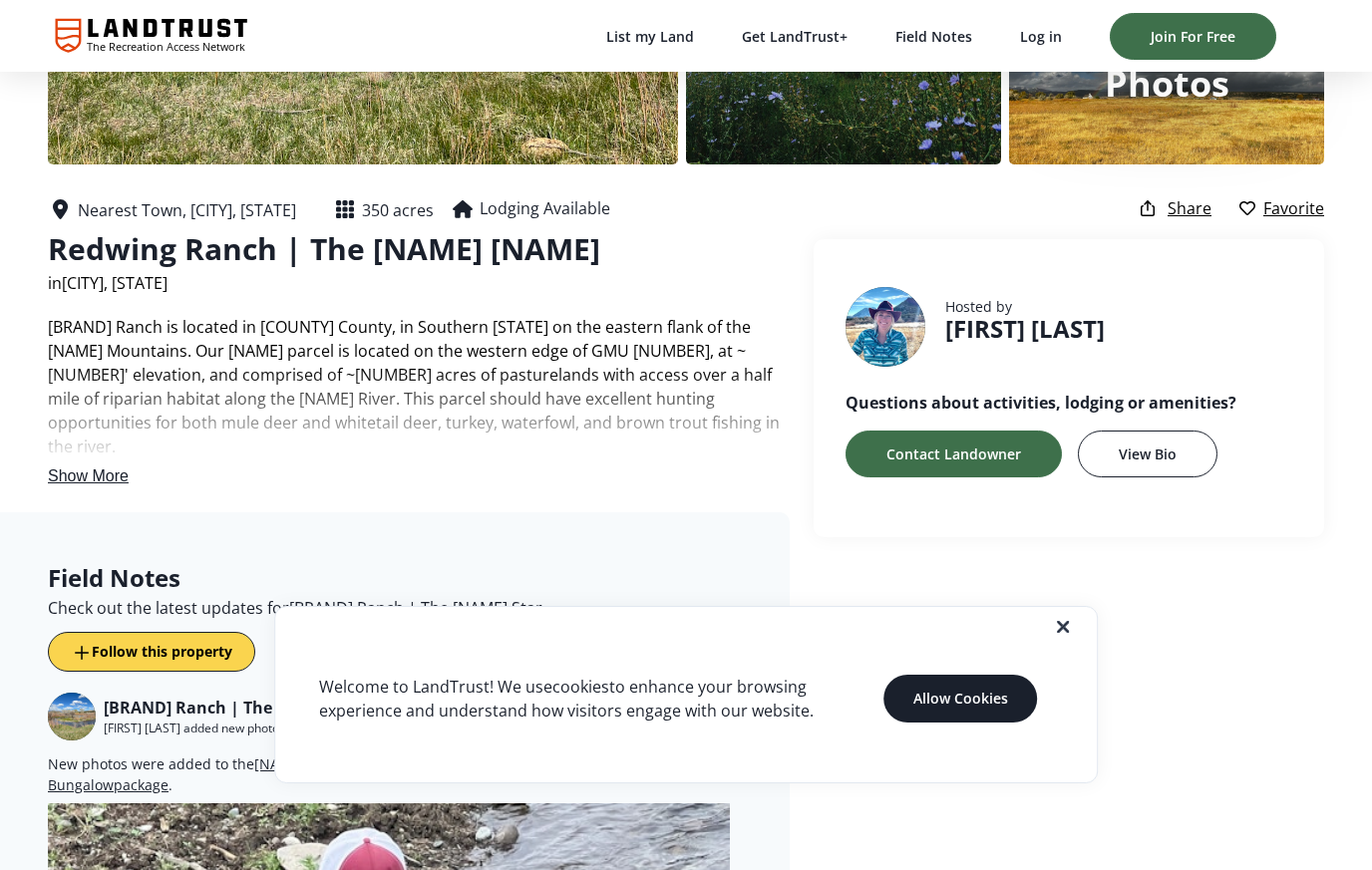 click 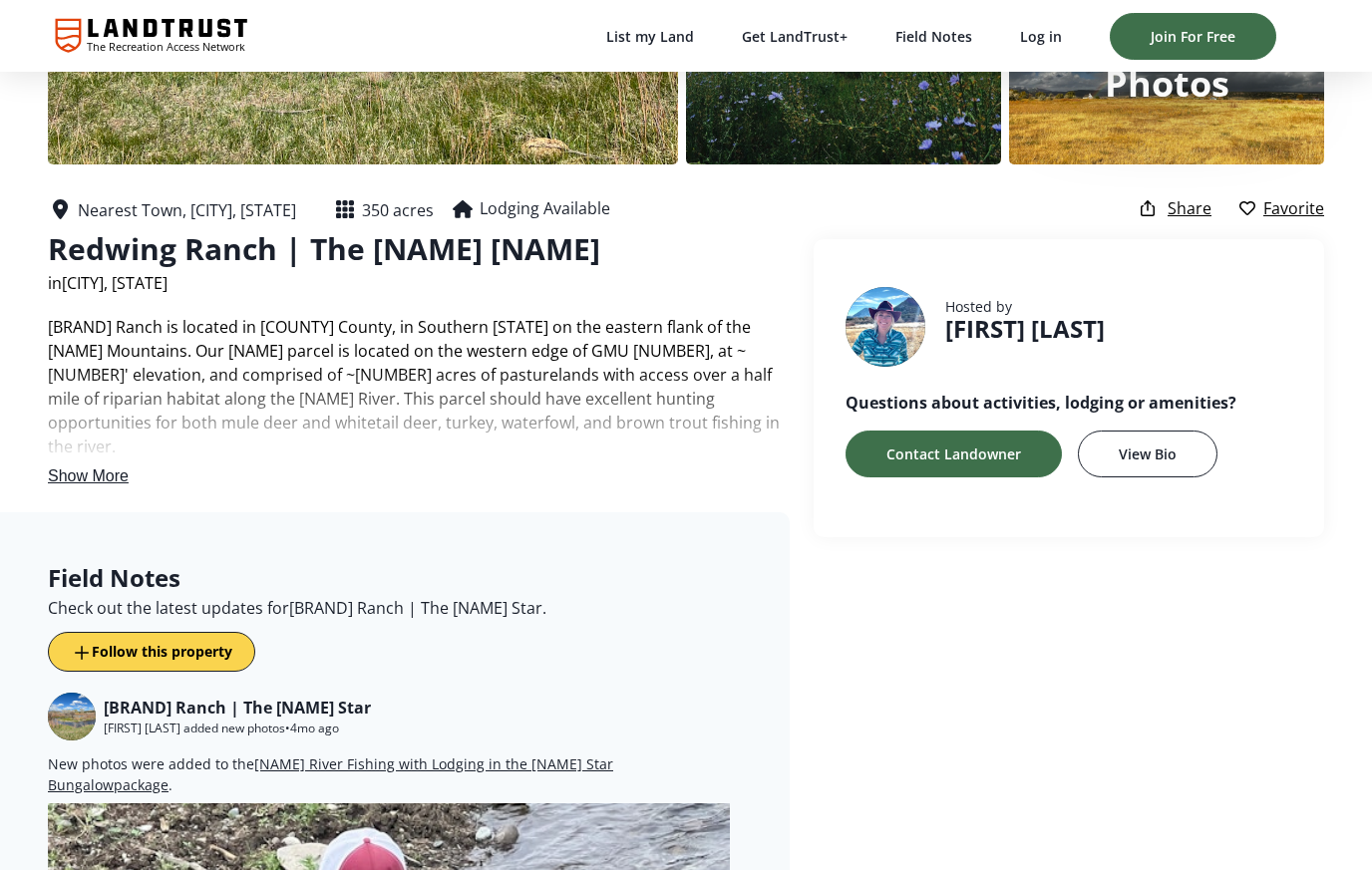 click on "Show More" at bounding box center [88, 475] 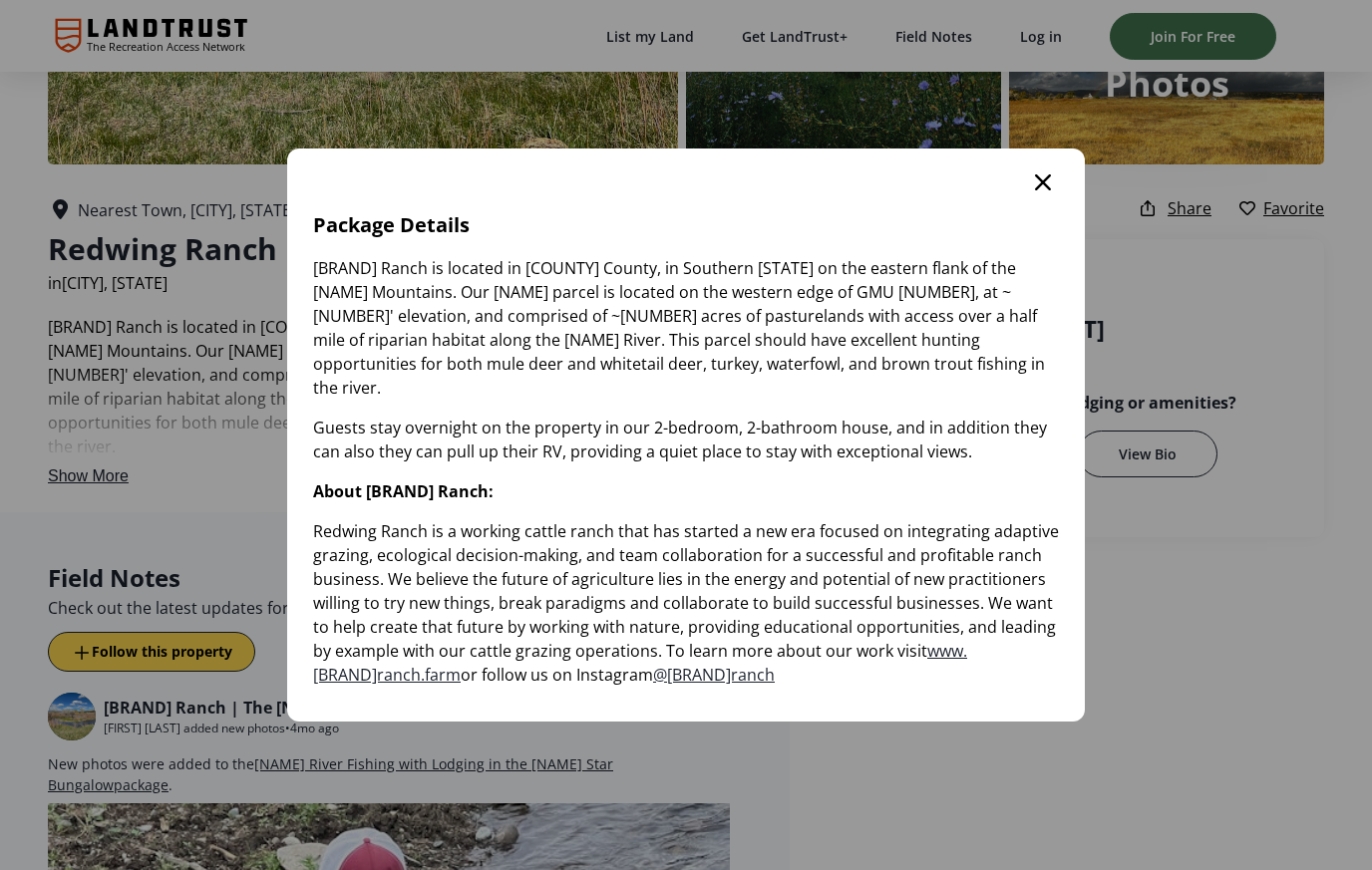 scroll, scrollTop: 0, scrollLeft: 0, axis: both 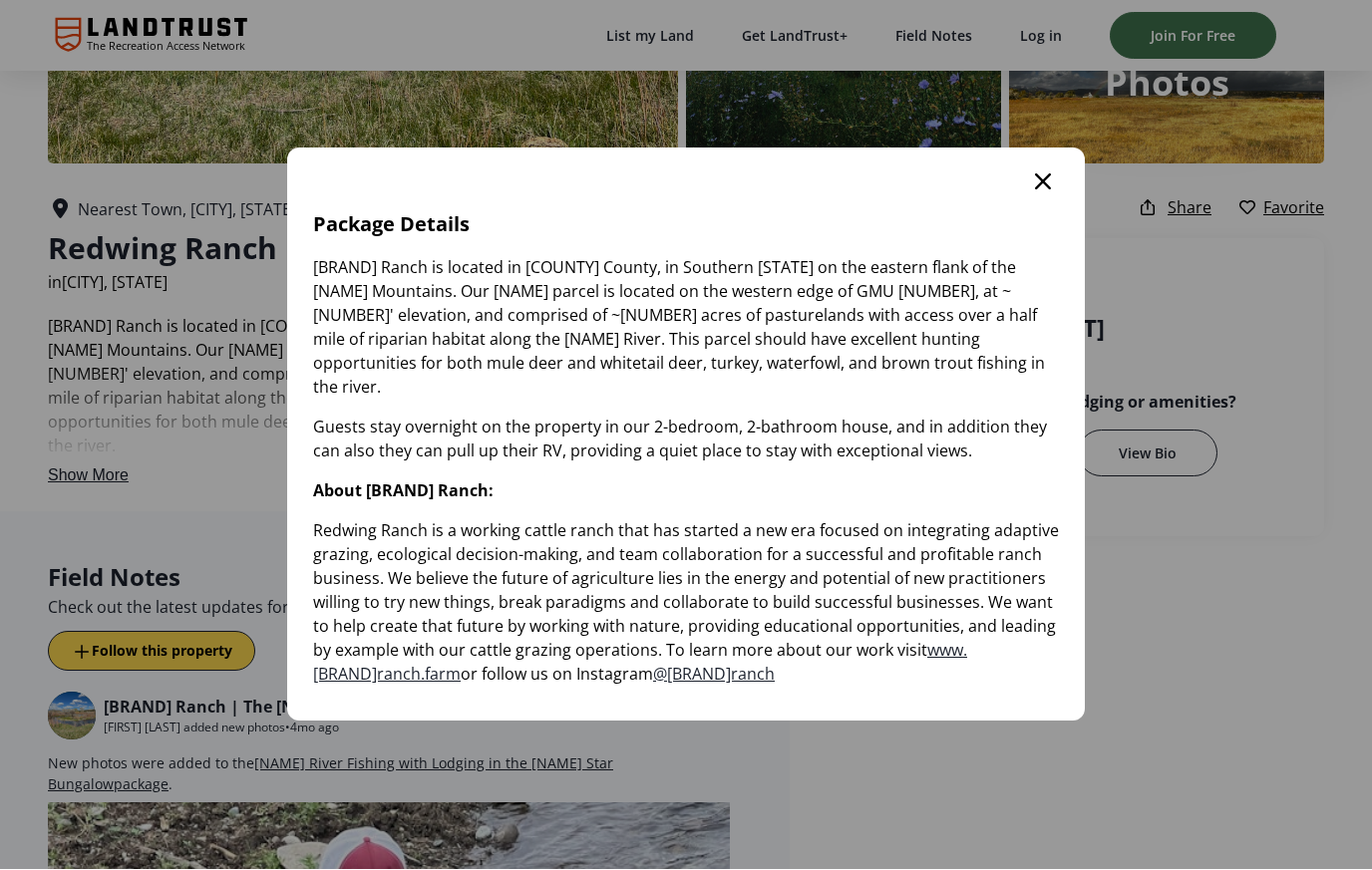 click at bounding box center [1043, 182] 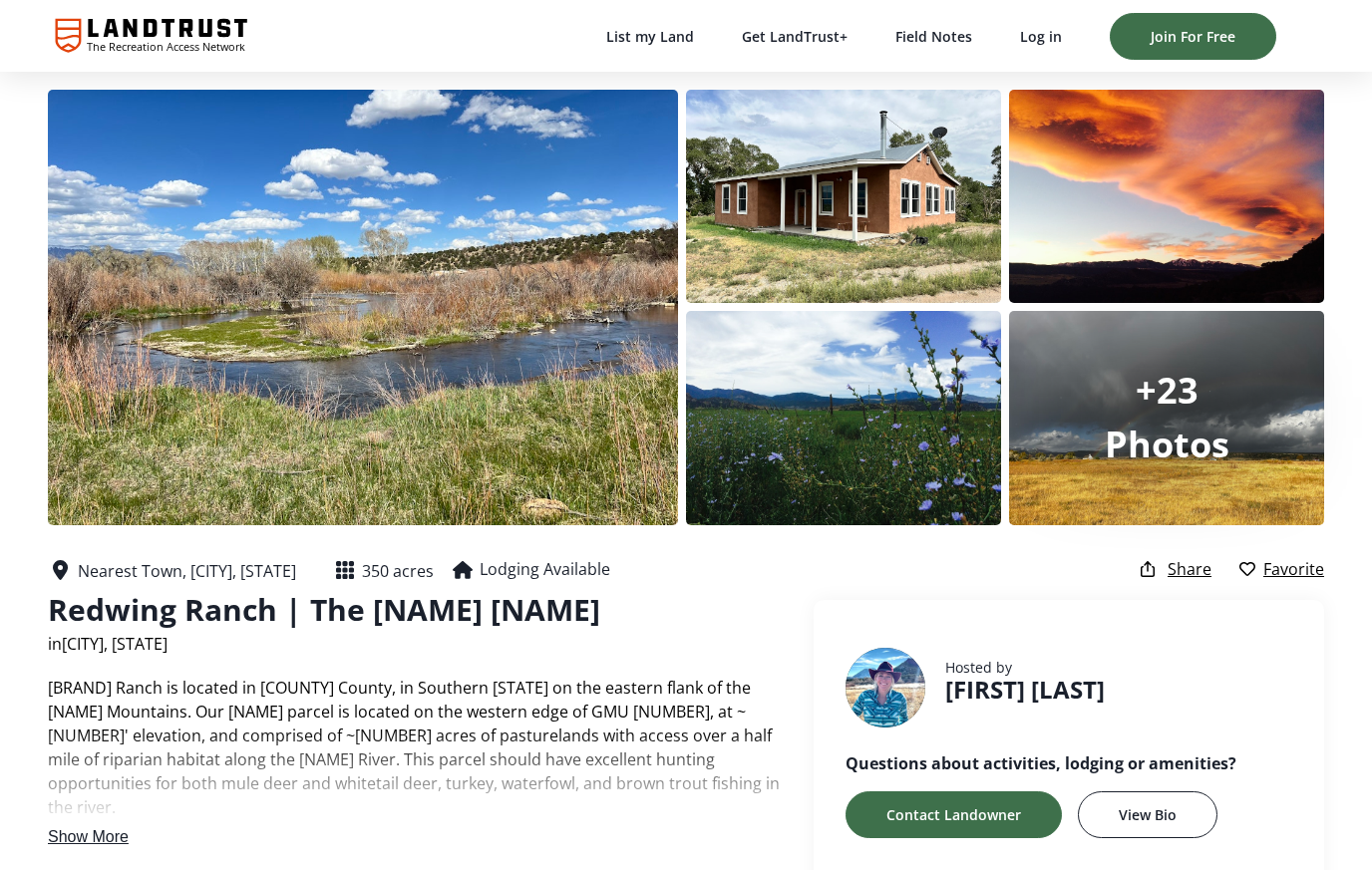scroll, scrollTop: 11, scrollLeft: 0, axis: vertical 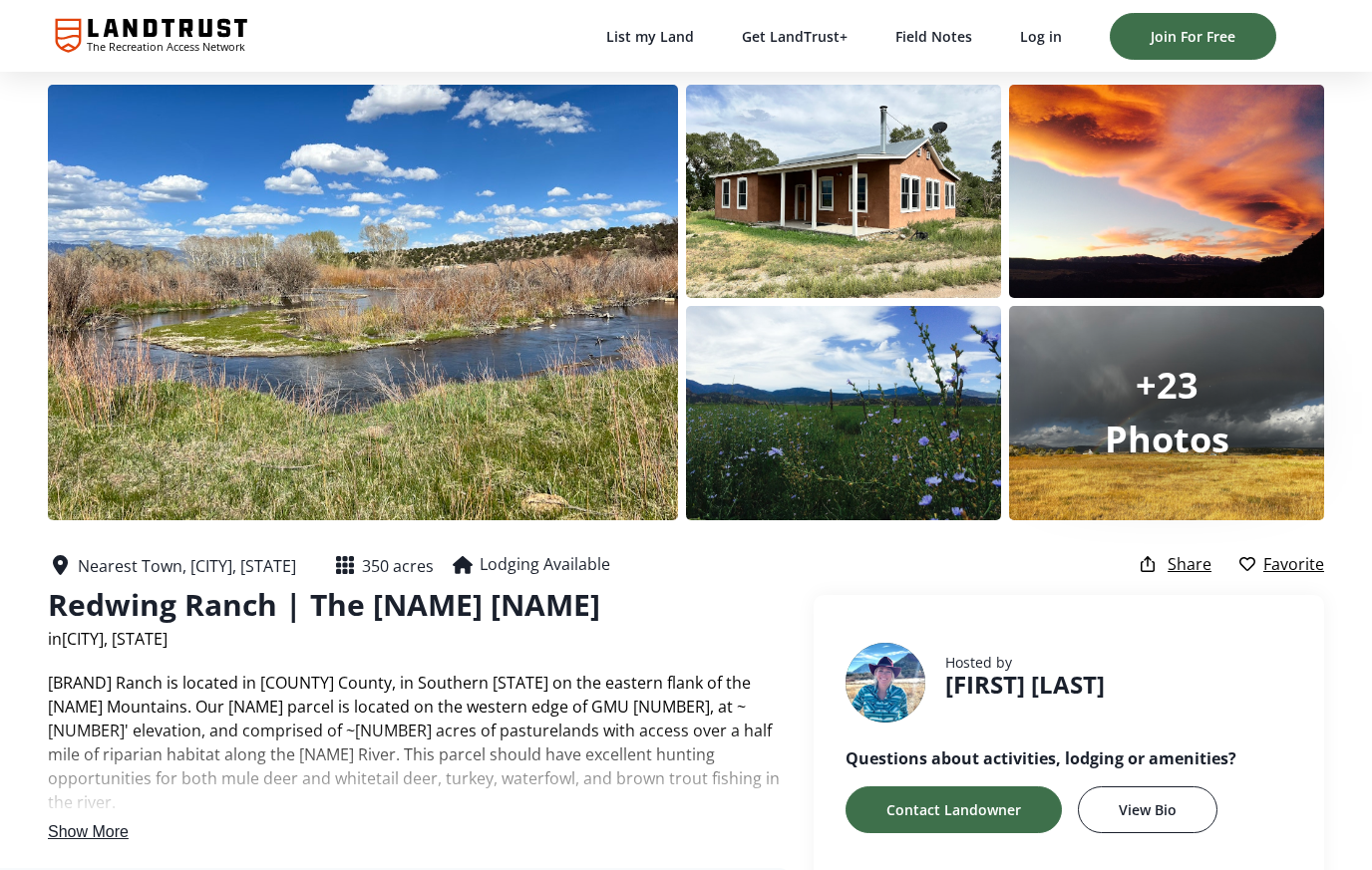 click at bounding box center [363, 302] 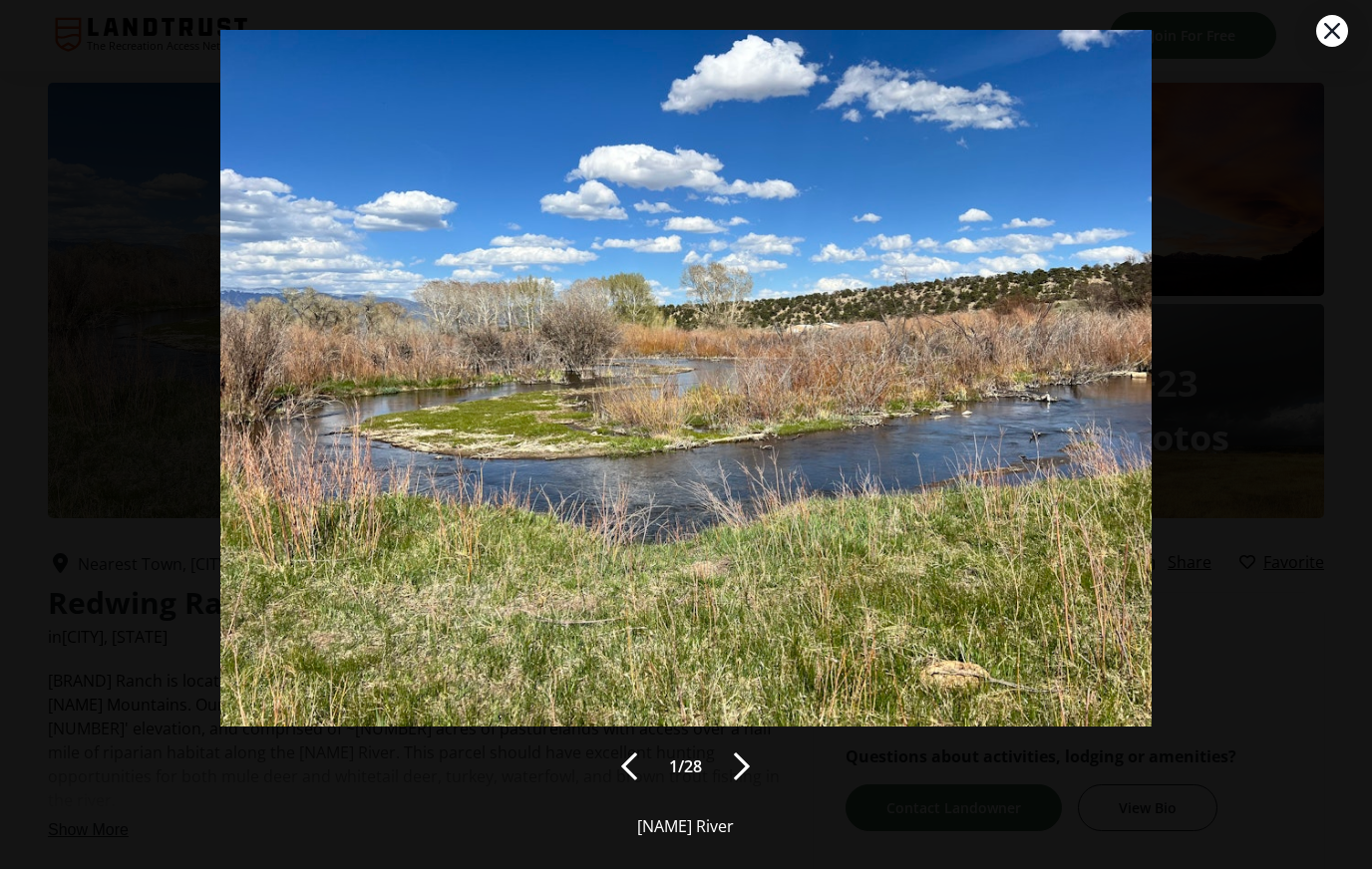 click at bounding box center [685, 380] 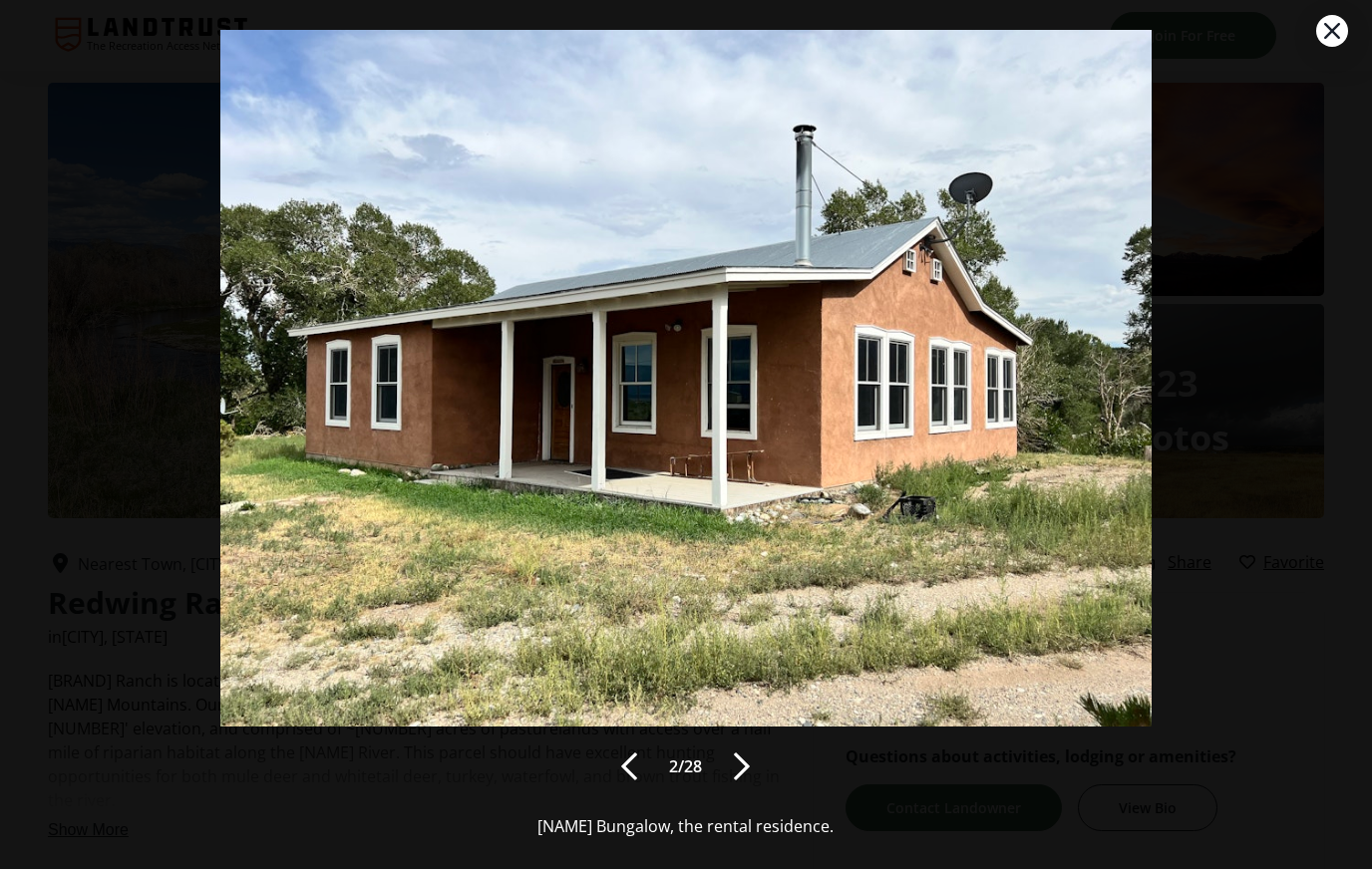 click at bounding box center (742, 767) 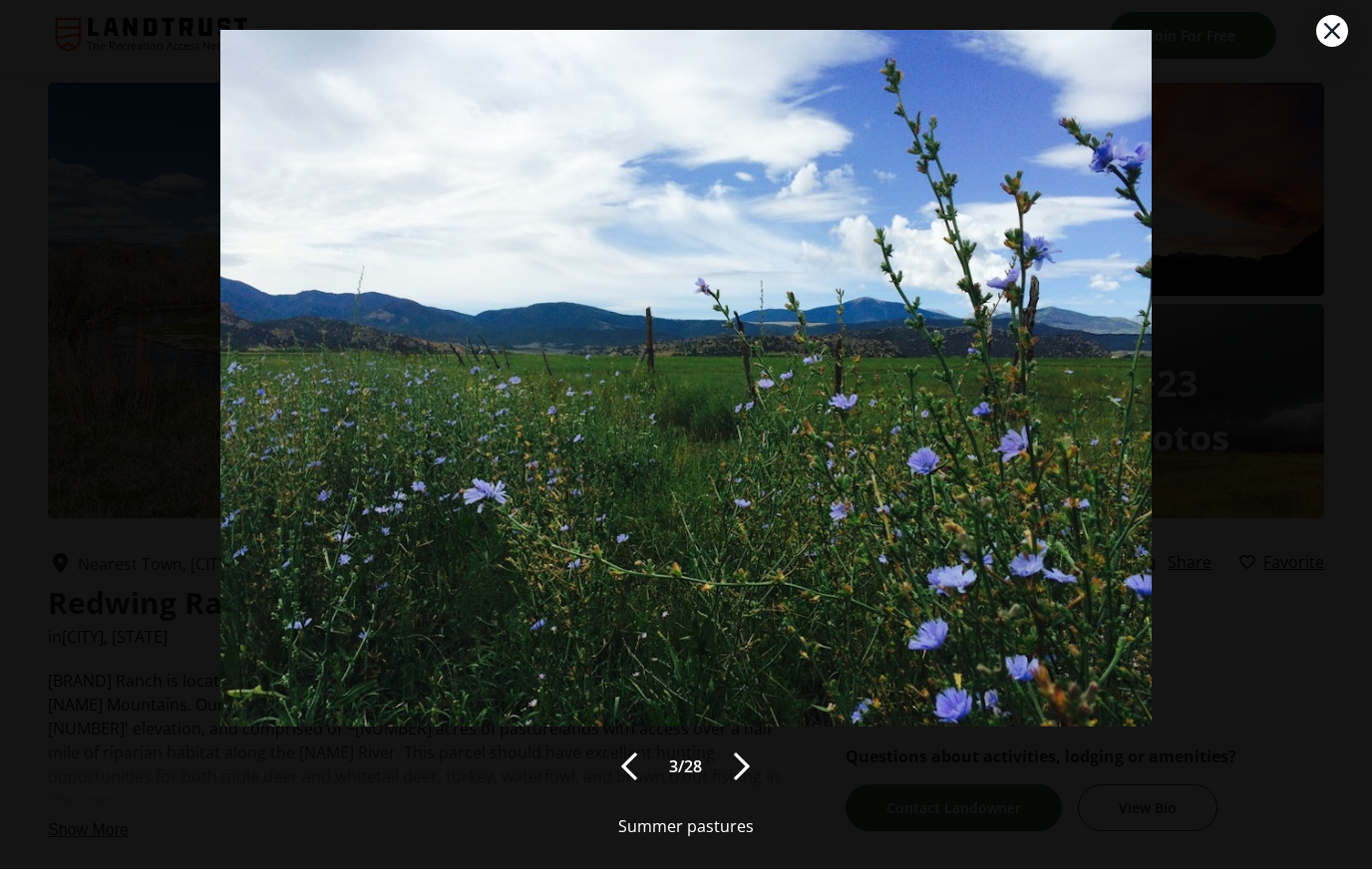 click at bounding box center (742, 767) 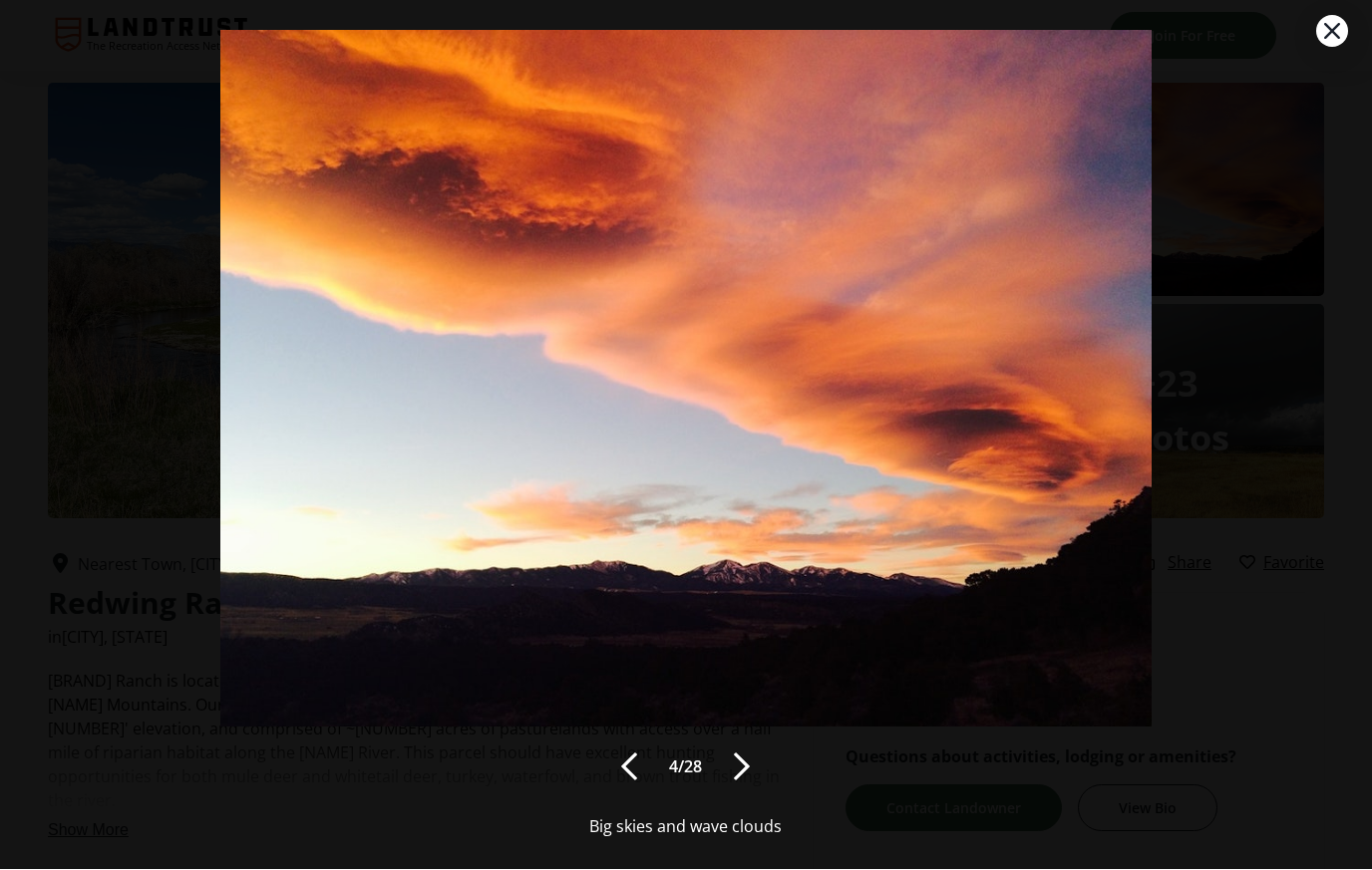 click at bounding box center (742, 767) 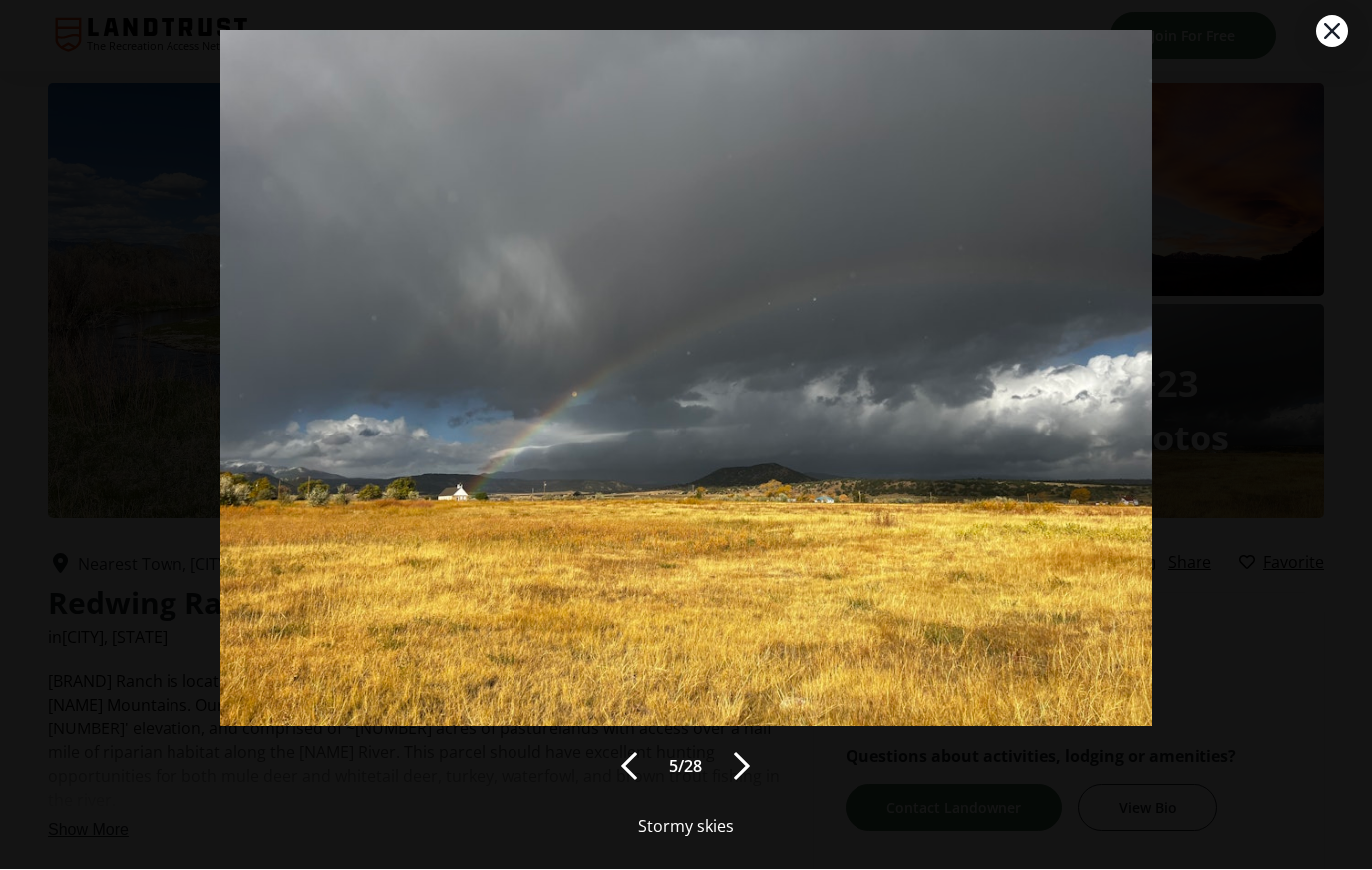 click at bounding box center (742, 767) 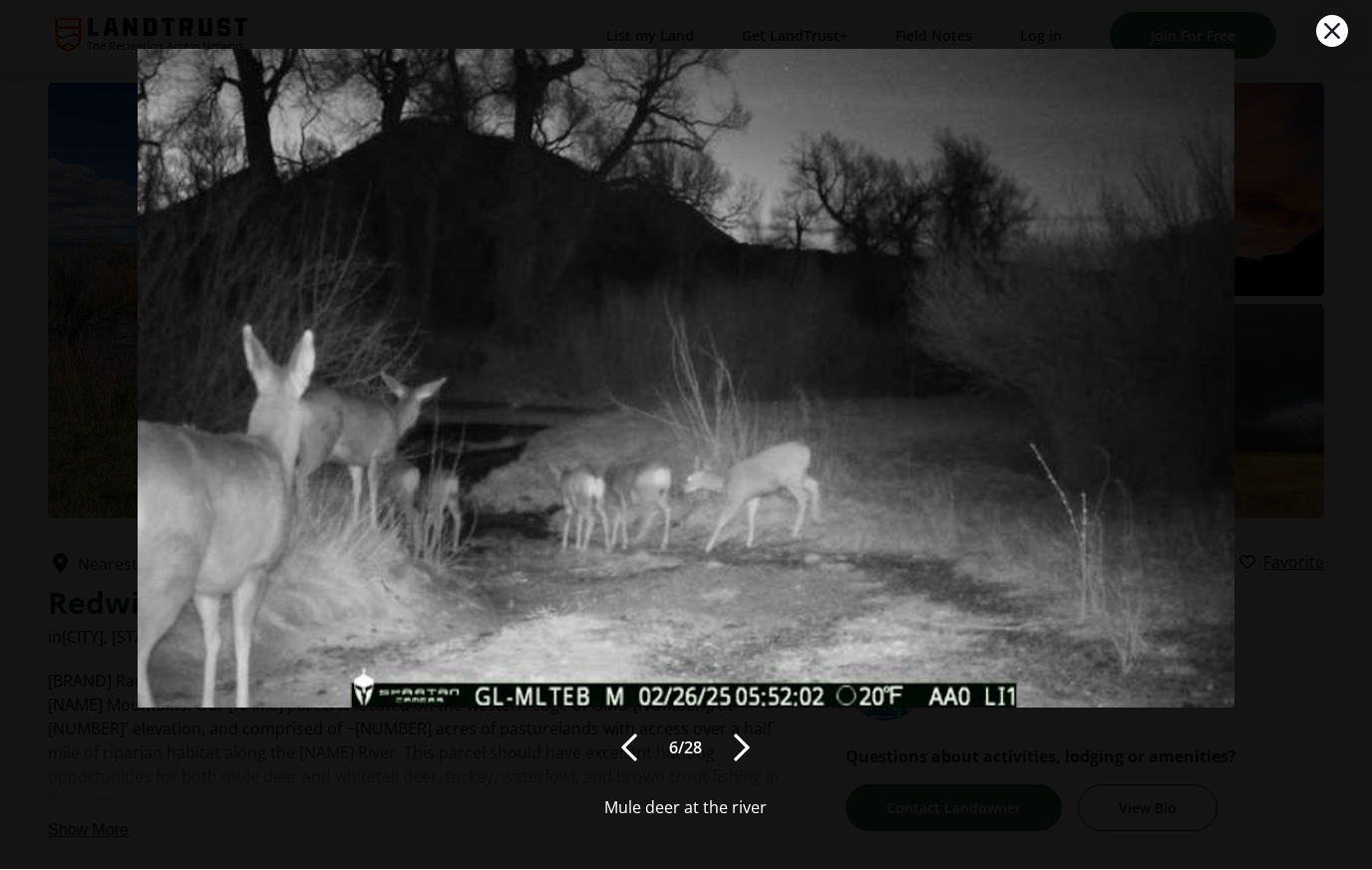 click at bounding box center (742, 748) 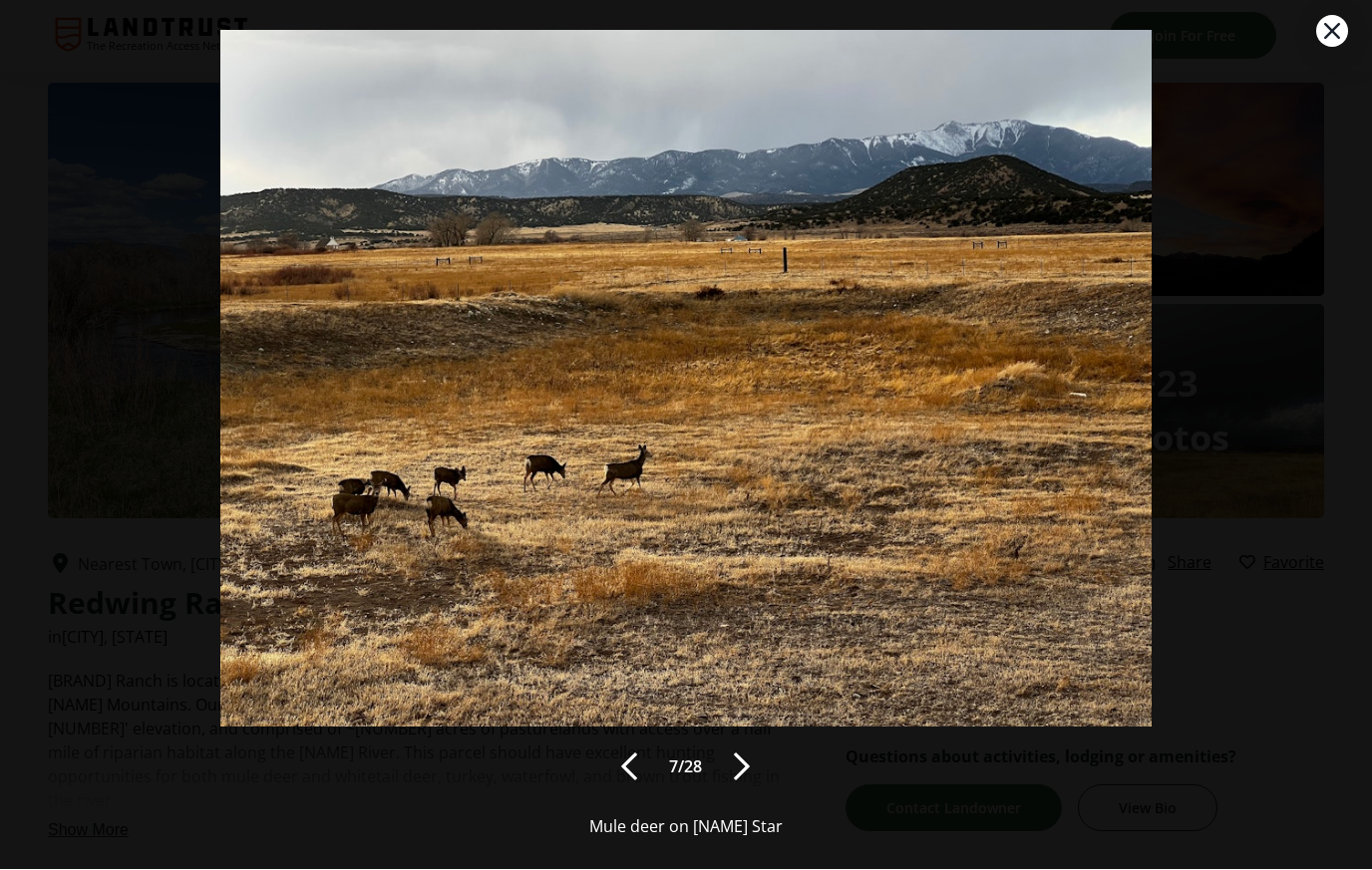 click at bounding box center (742, 767) 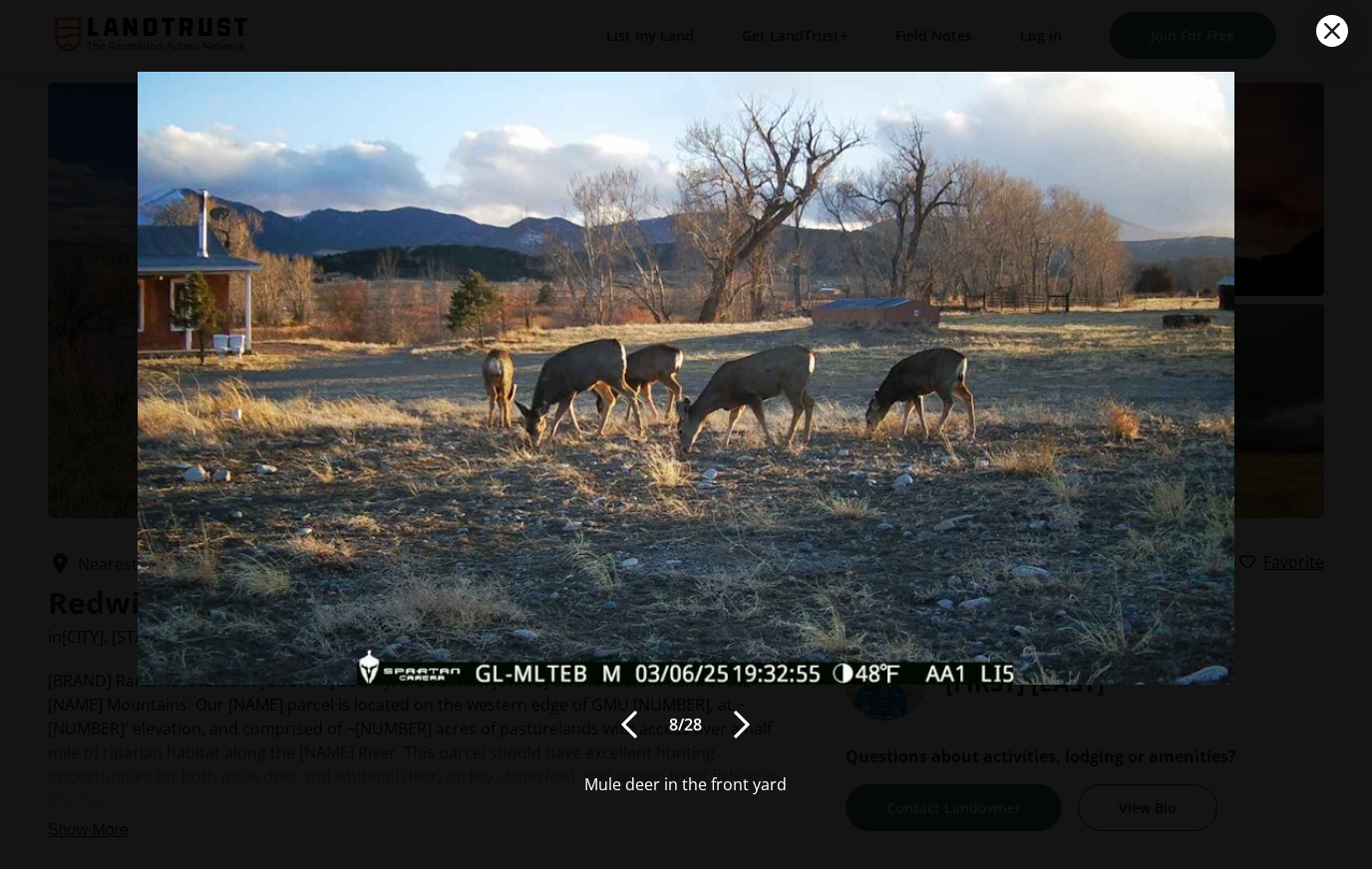 click at bounding box center (742, 725) 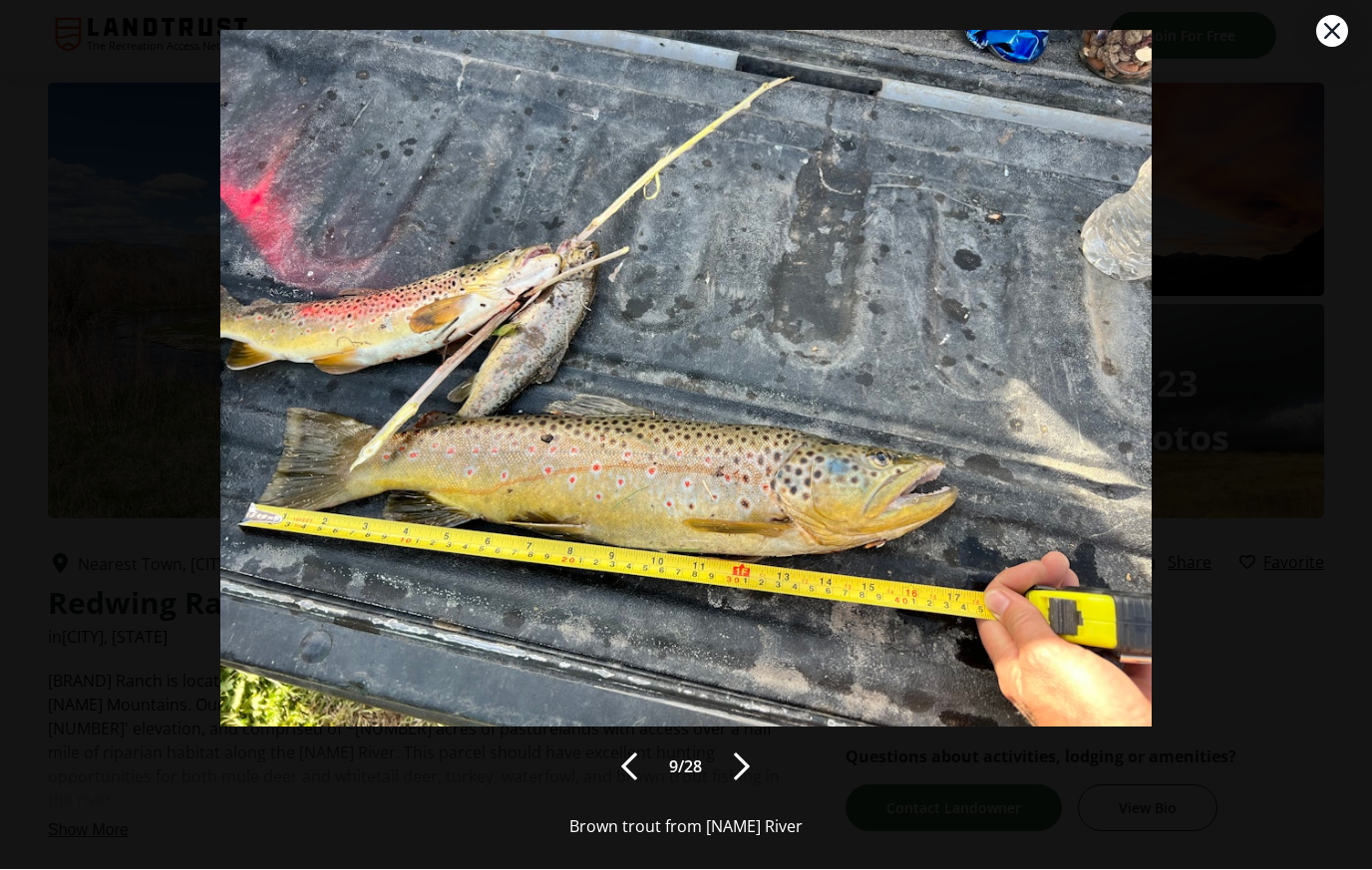click on "9 / 28 Brown trout from Huerfano River" at bounding box center [685, 435] 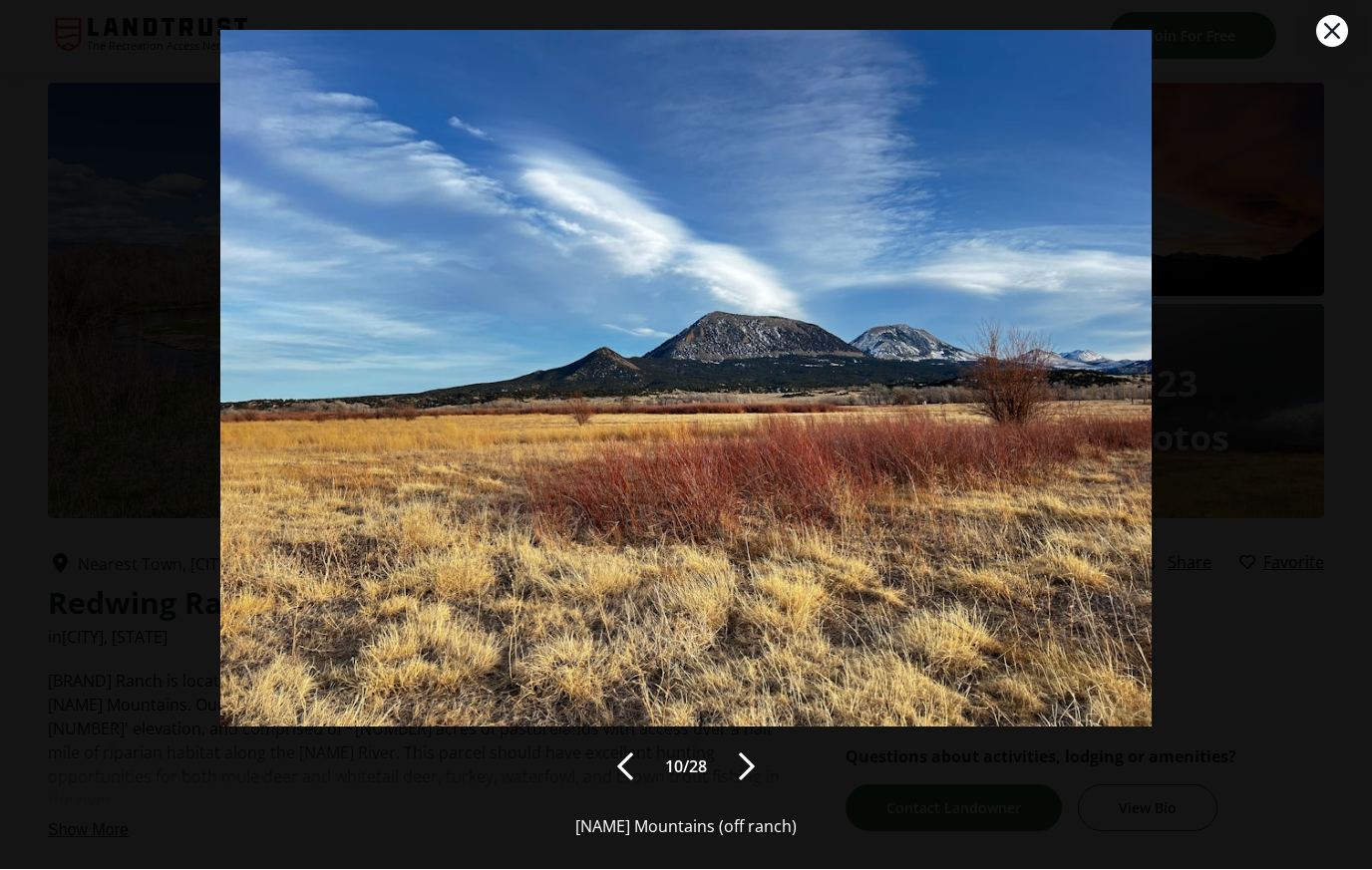 click at bounding box center (747, 767) 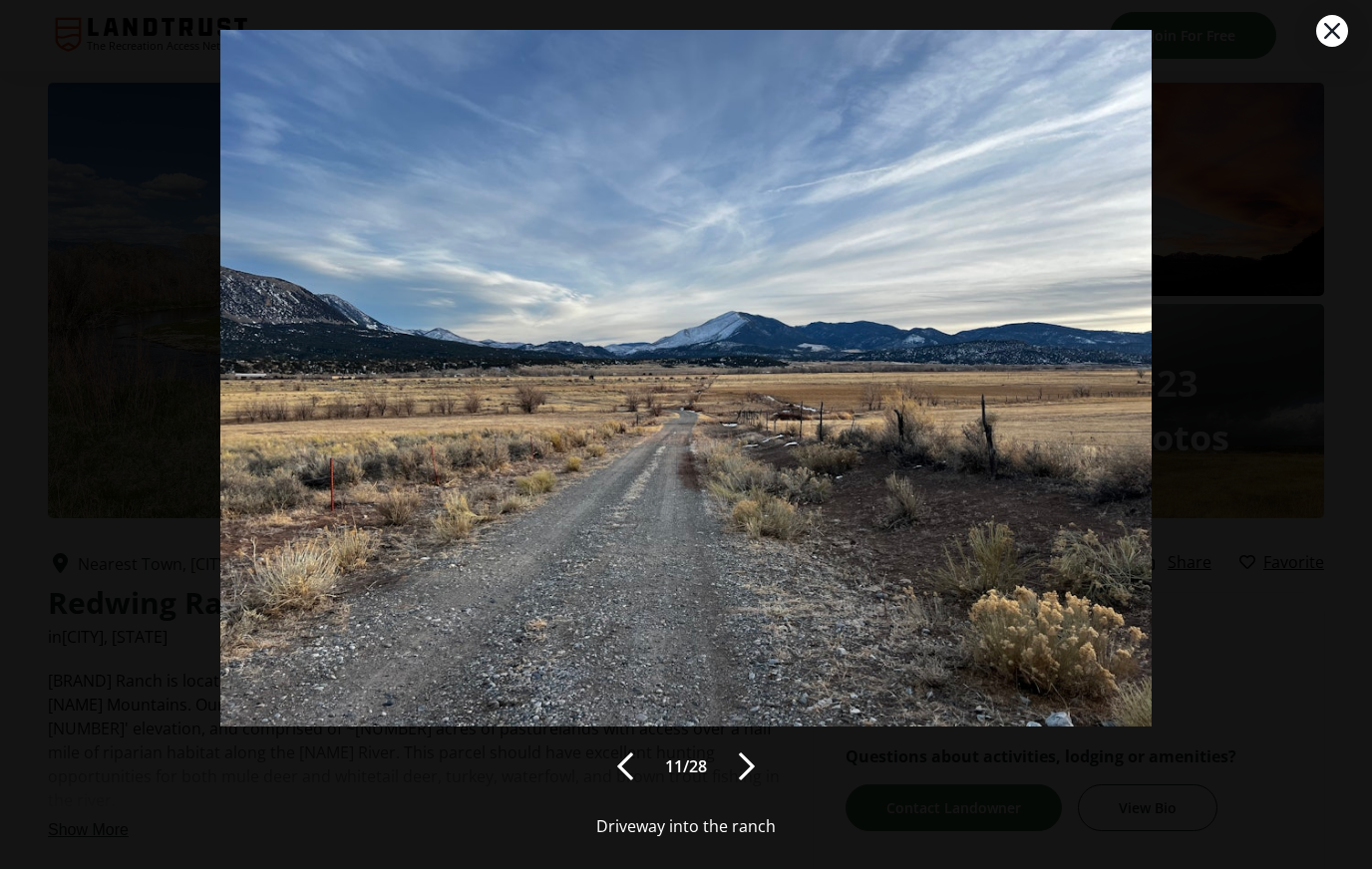 click at bounding box center [747, 767] 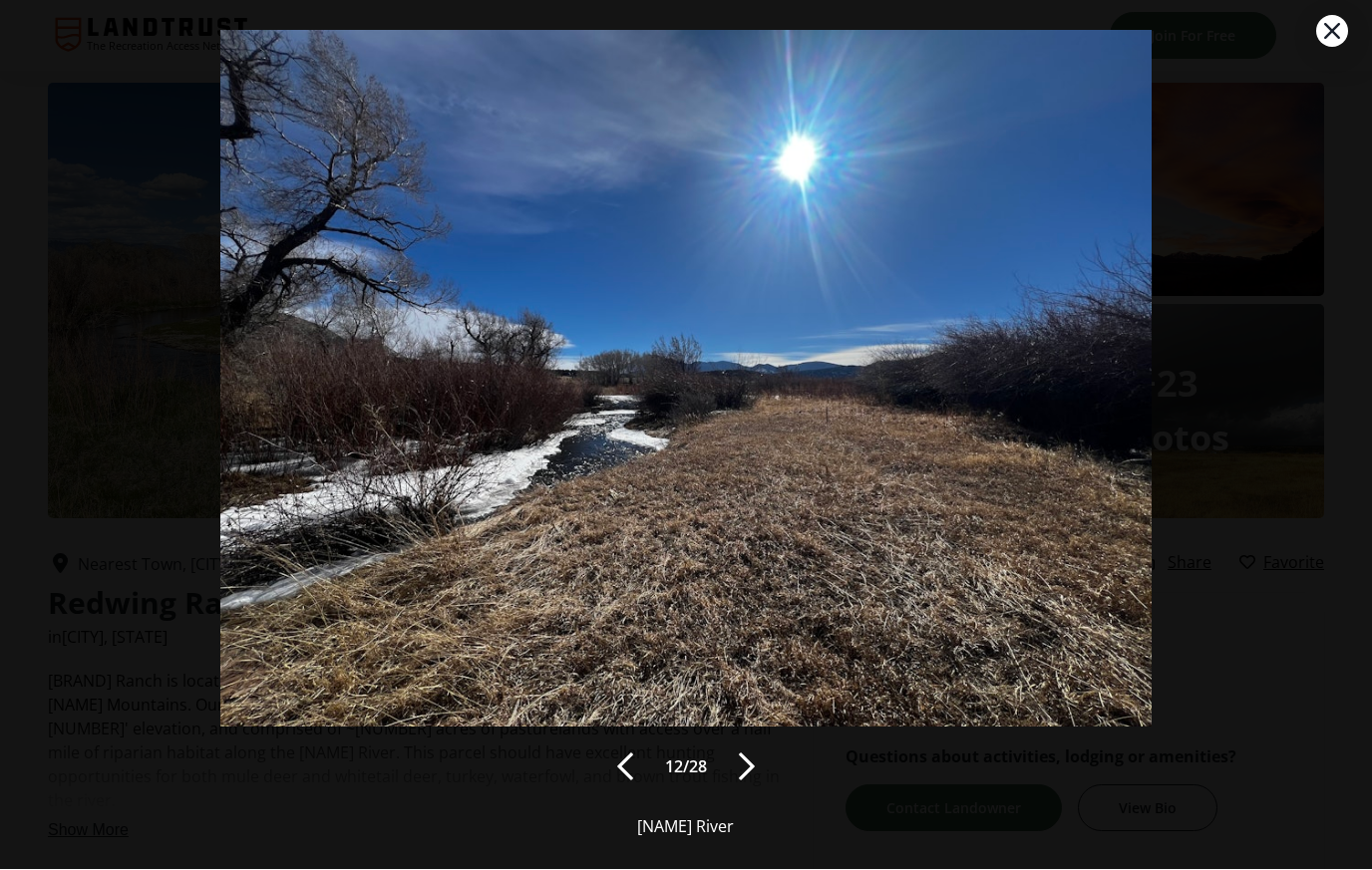 click at bounding box center (747, 767) 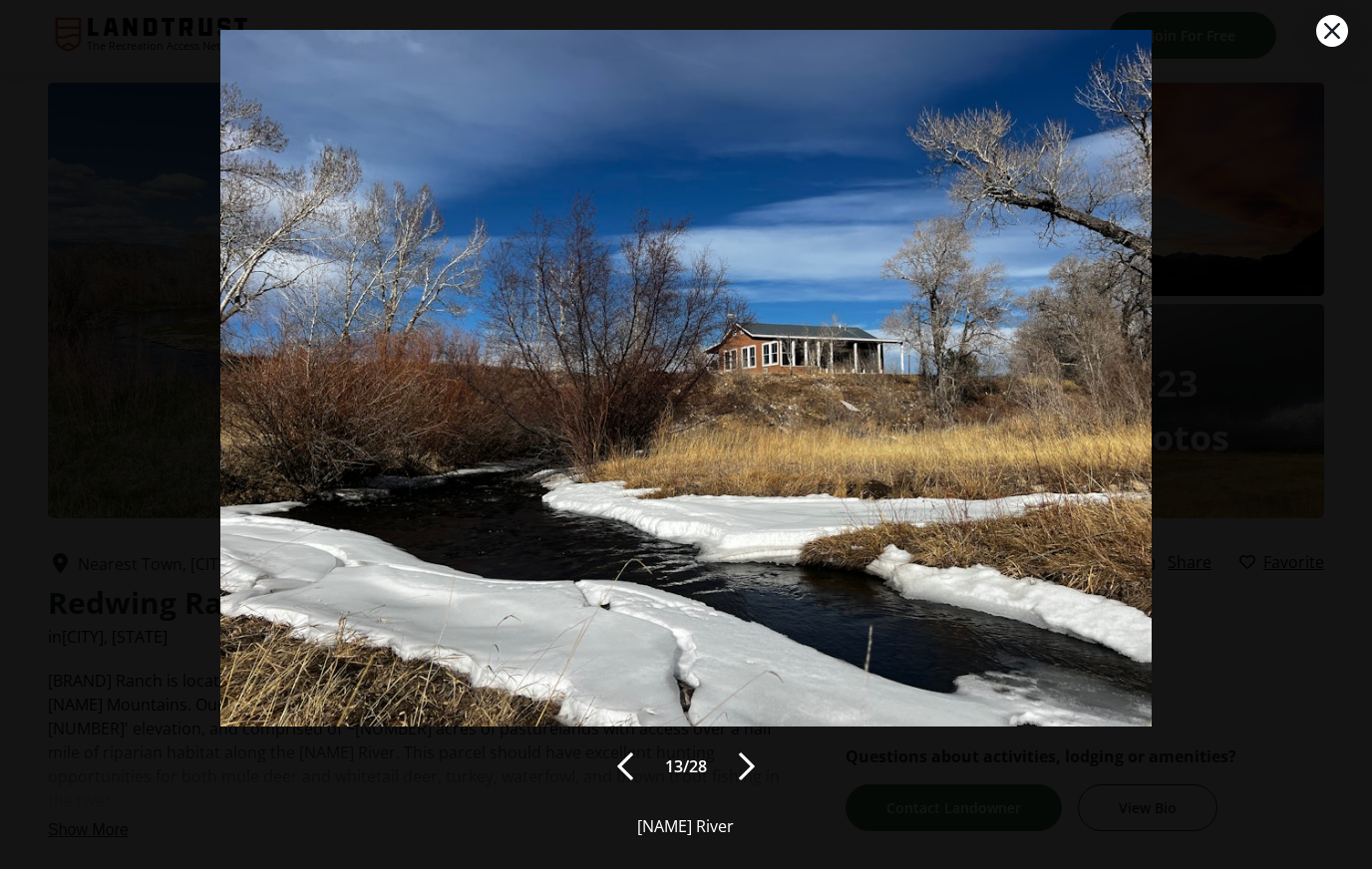 click at bounding box center [747, 767] 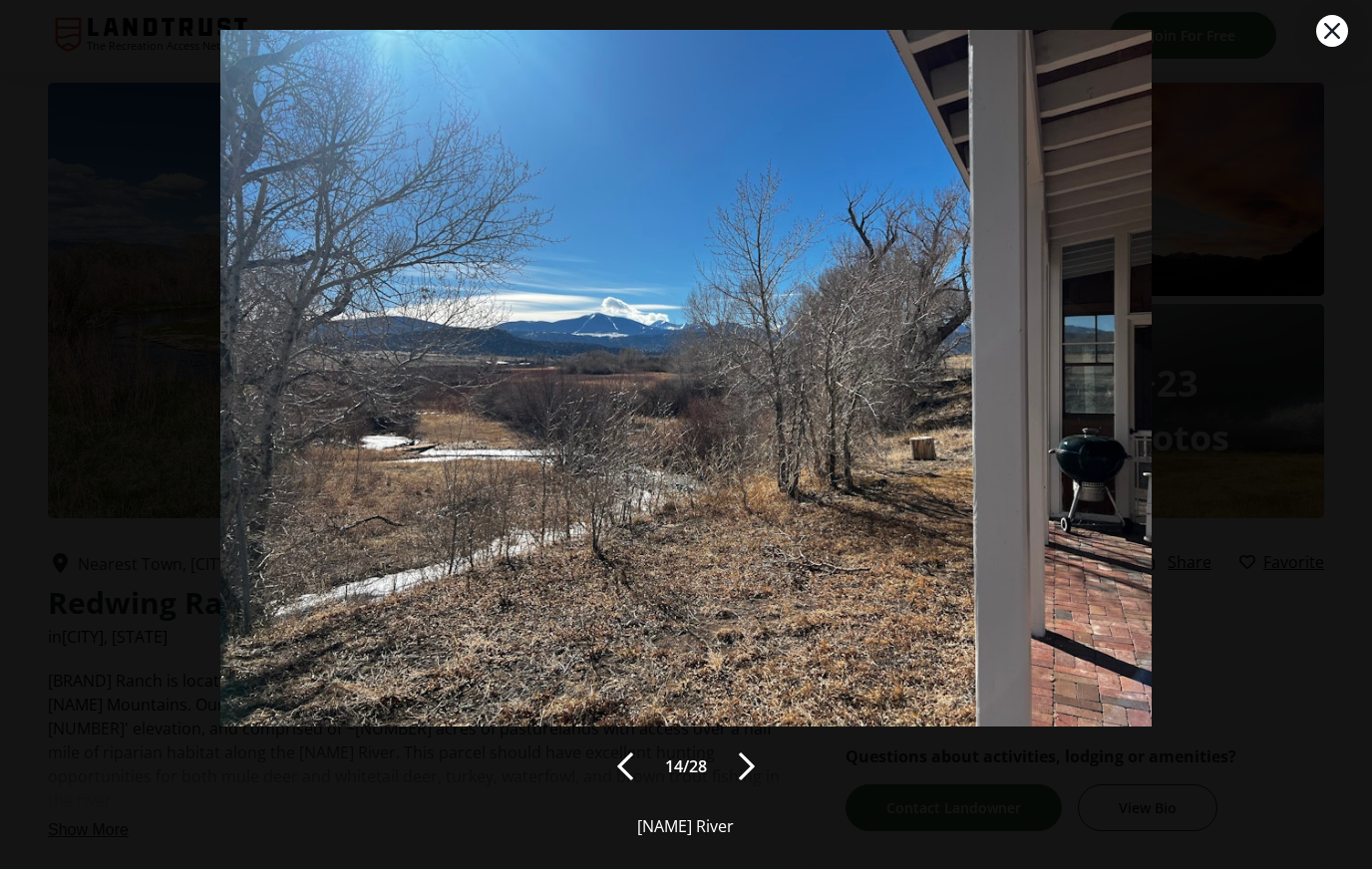 click at bounding box center [747, 767] 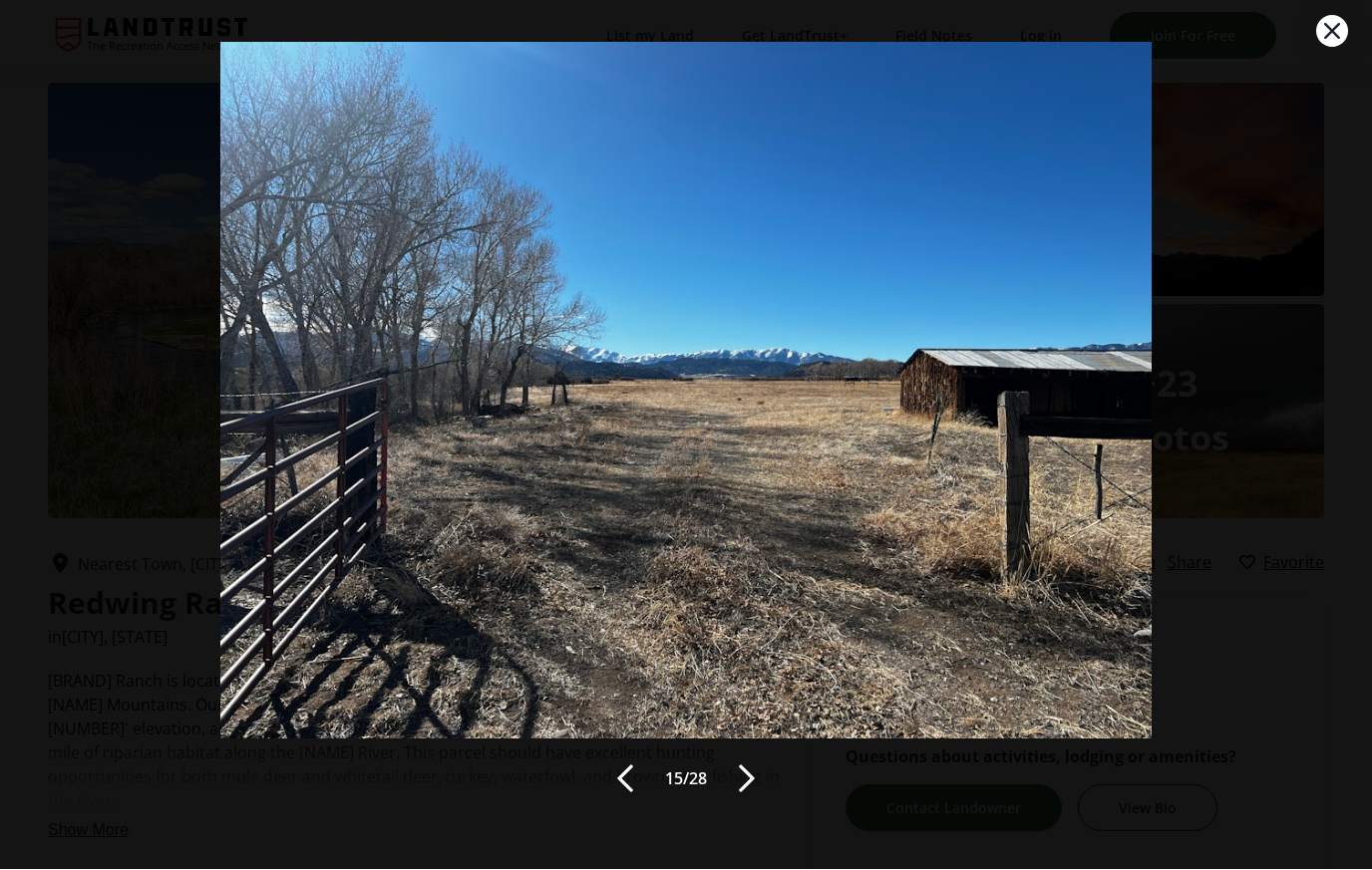 click at bounding box center [747, 779] 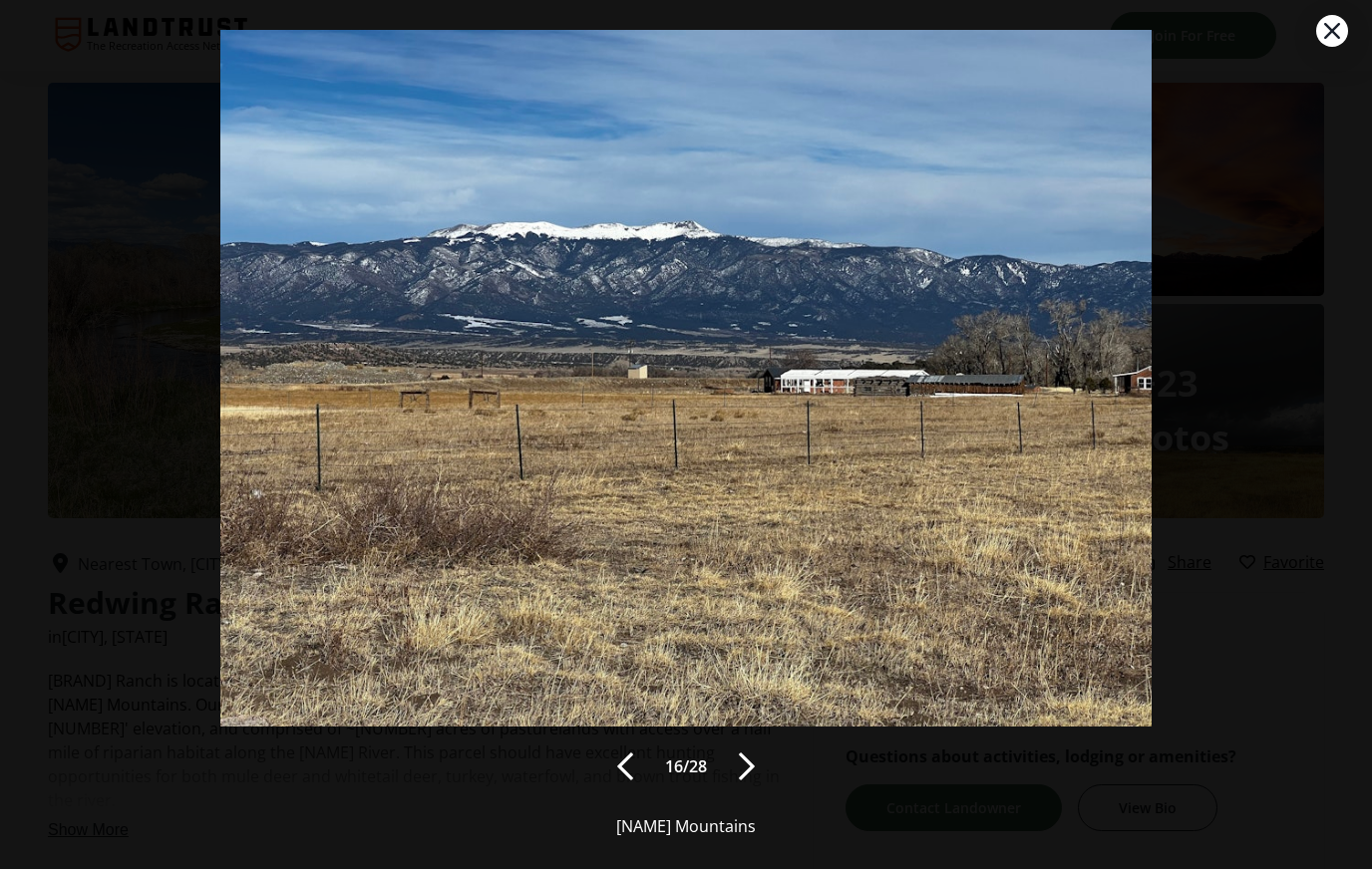 click at bounding box center [747, 767] 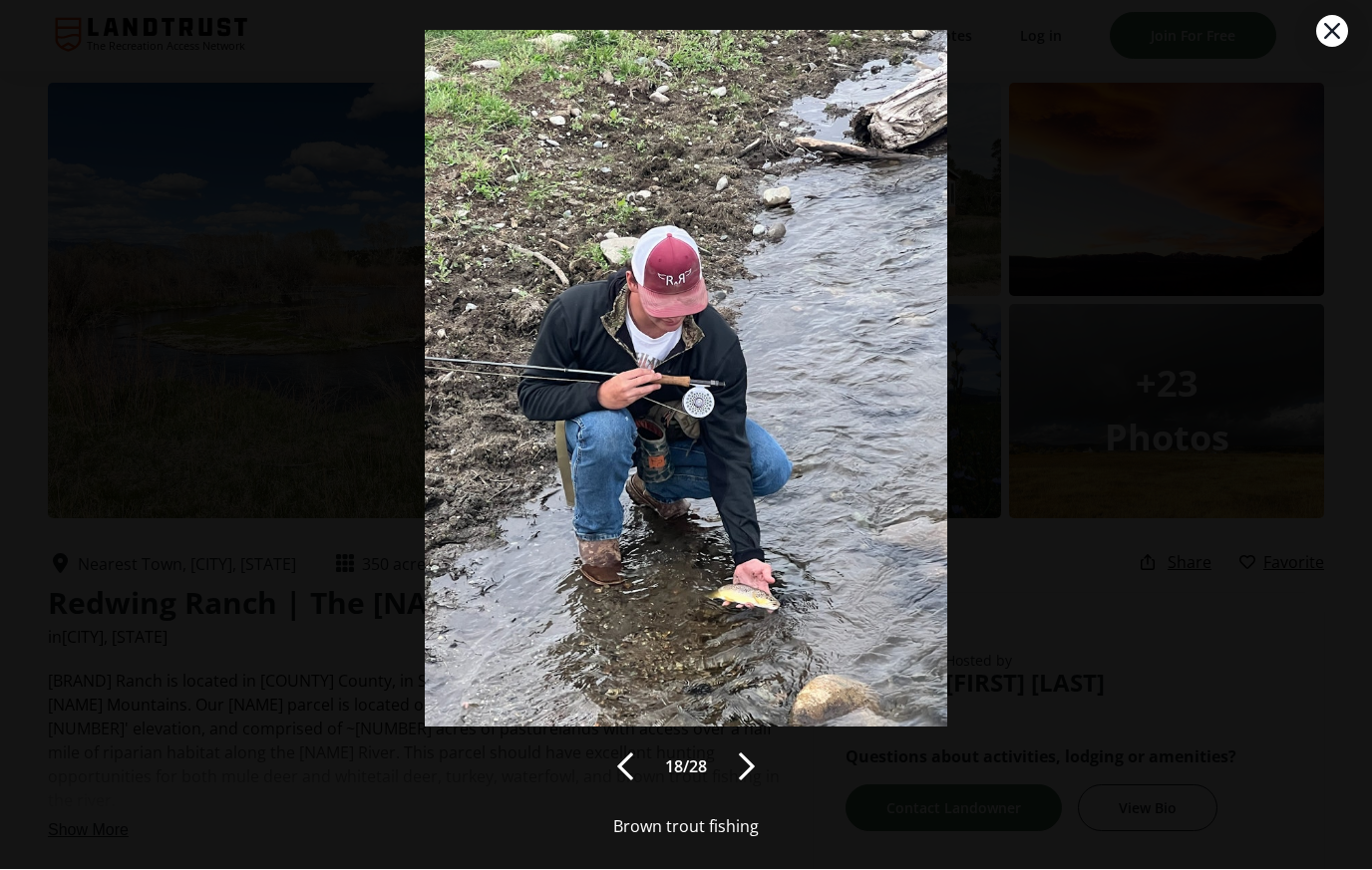 click 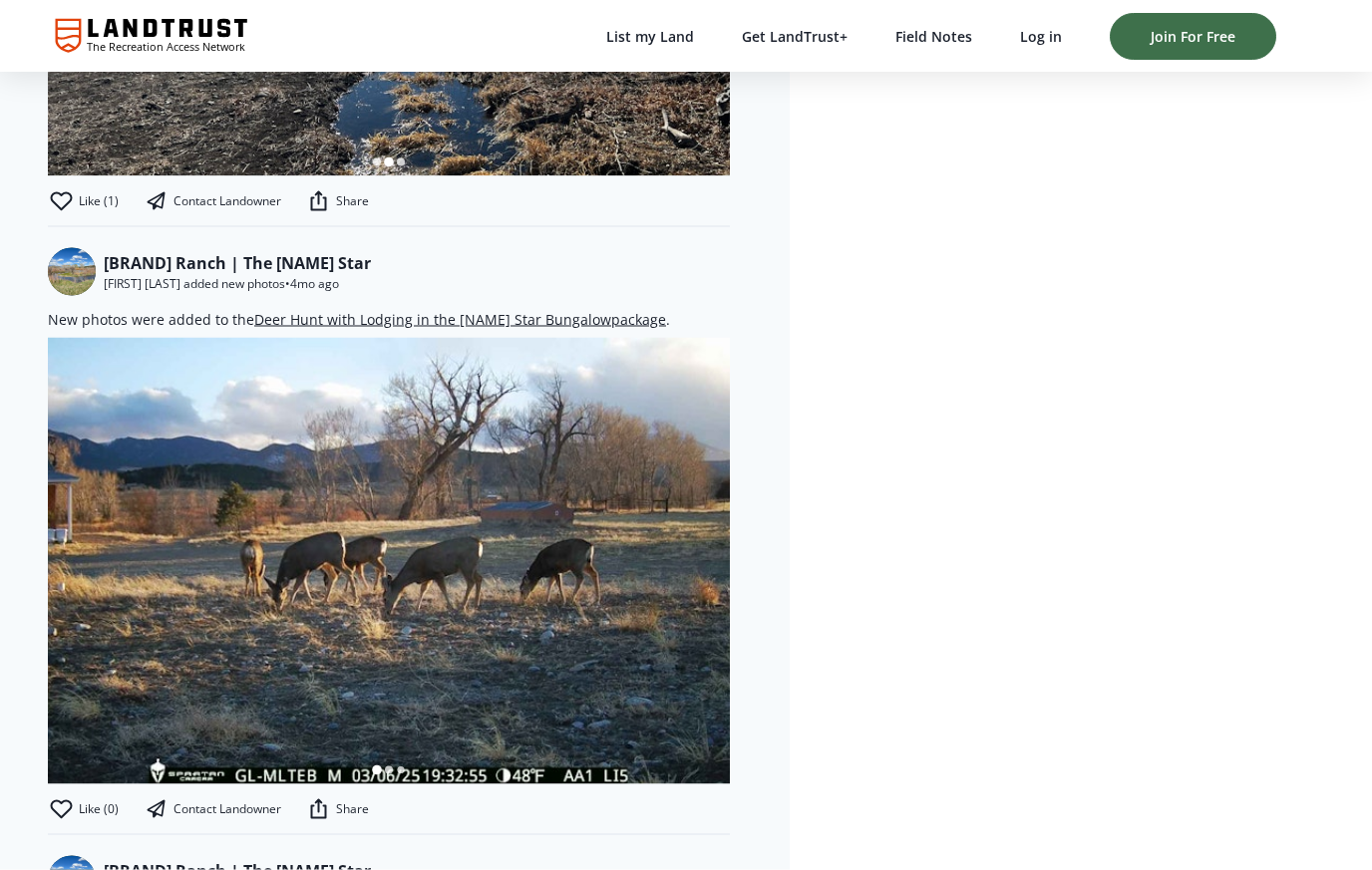 scroll, scrollTop: 2072, scrollLeft: 0, axis: vertical 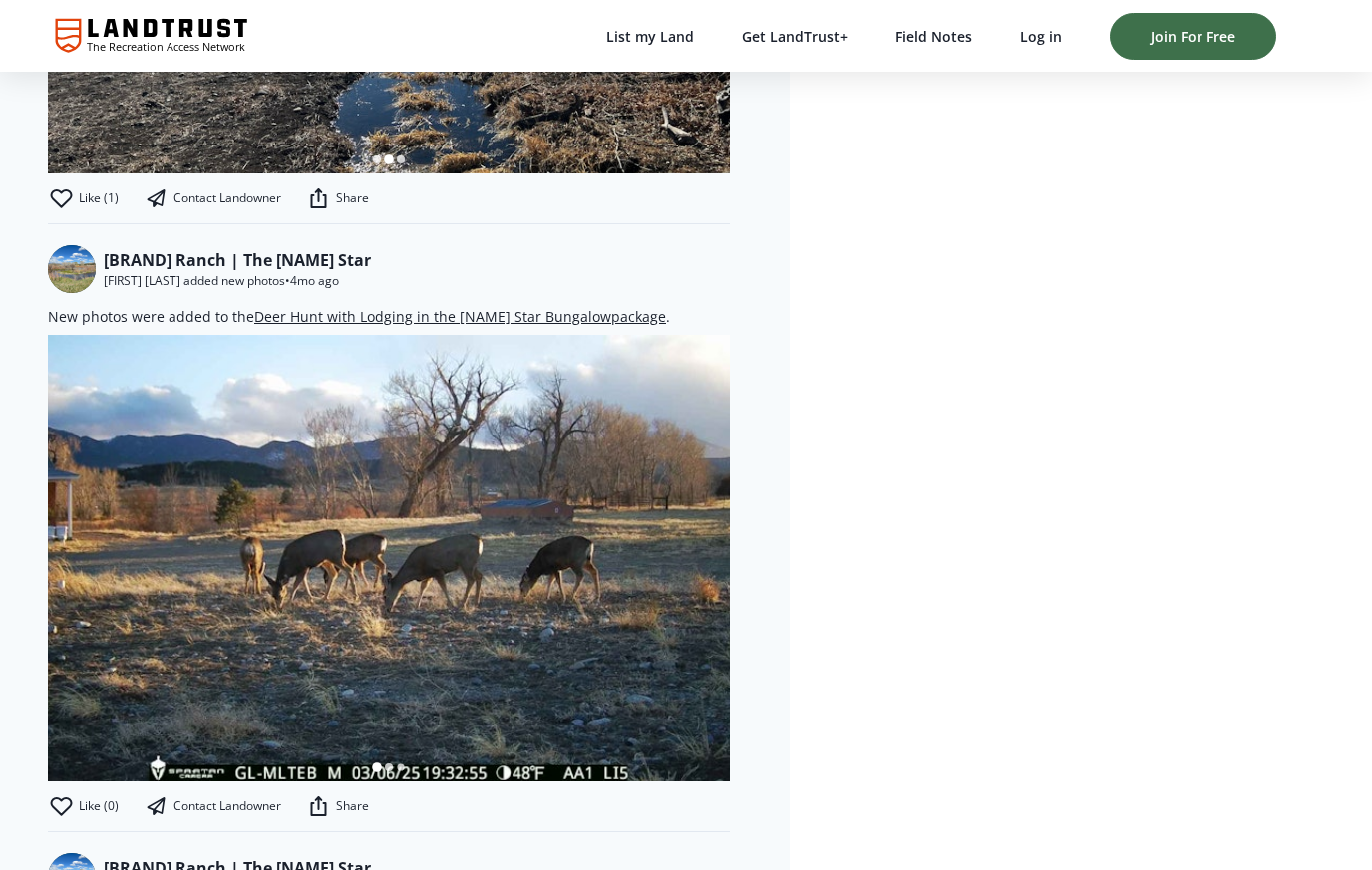 click on "Deer Hunt with Lodging in the Star Bungalow  package" at bounding box center (460, 316) 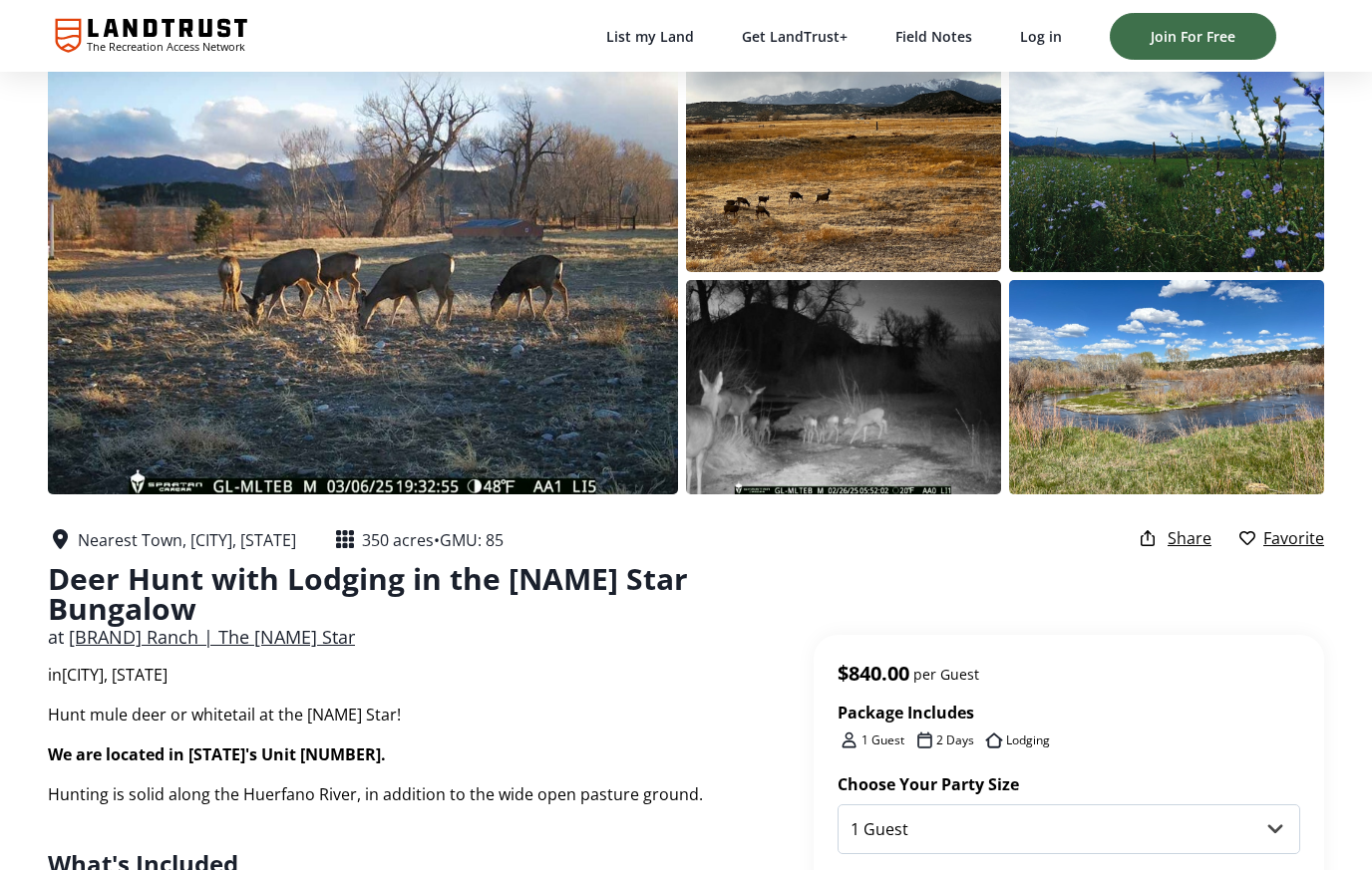 scroll, scrollTop: 0, scrollLeft: 0, axis: both 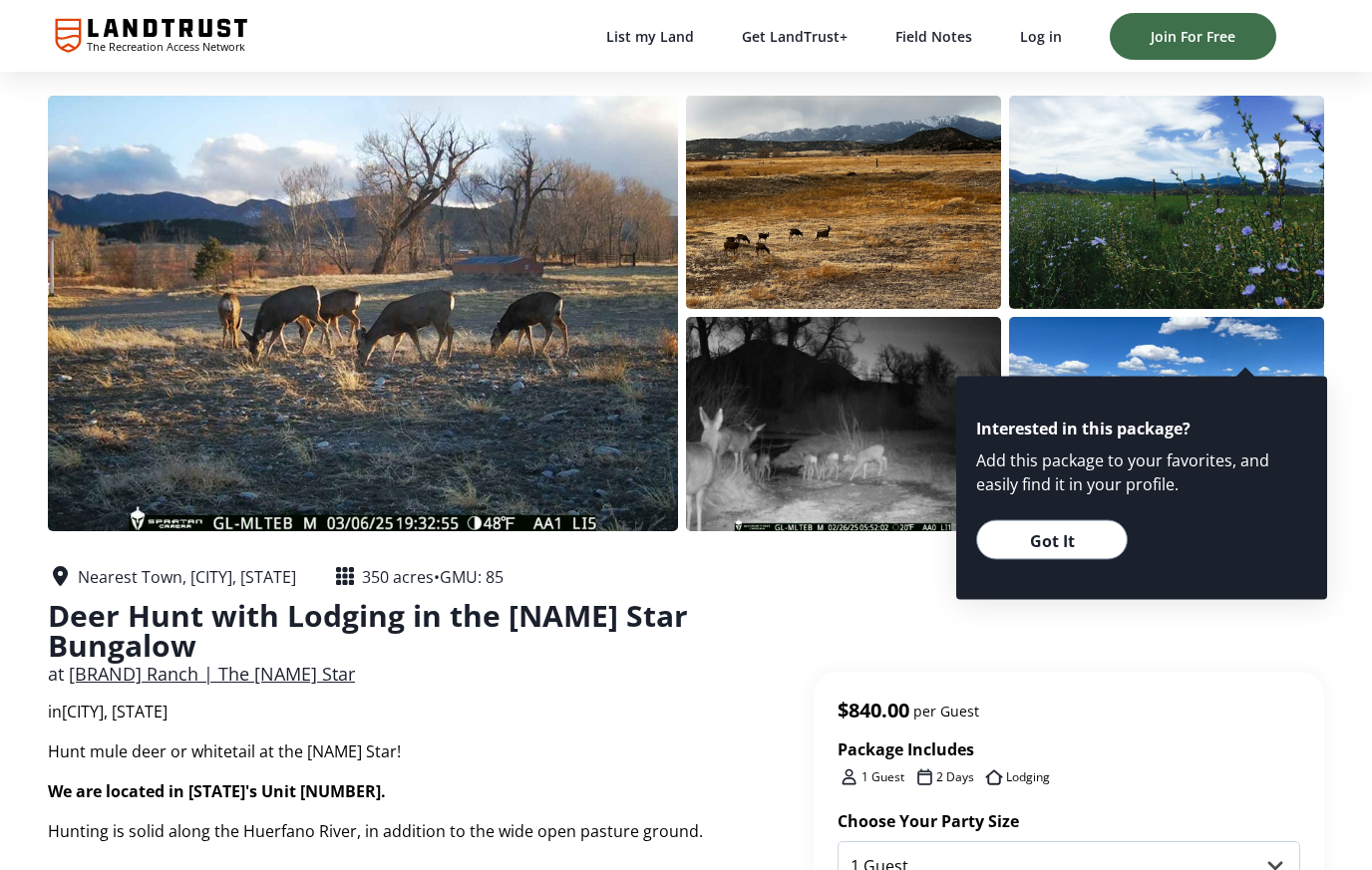 click at bounding box center [363, 313] 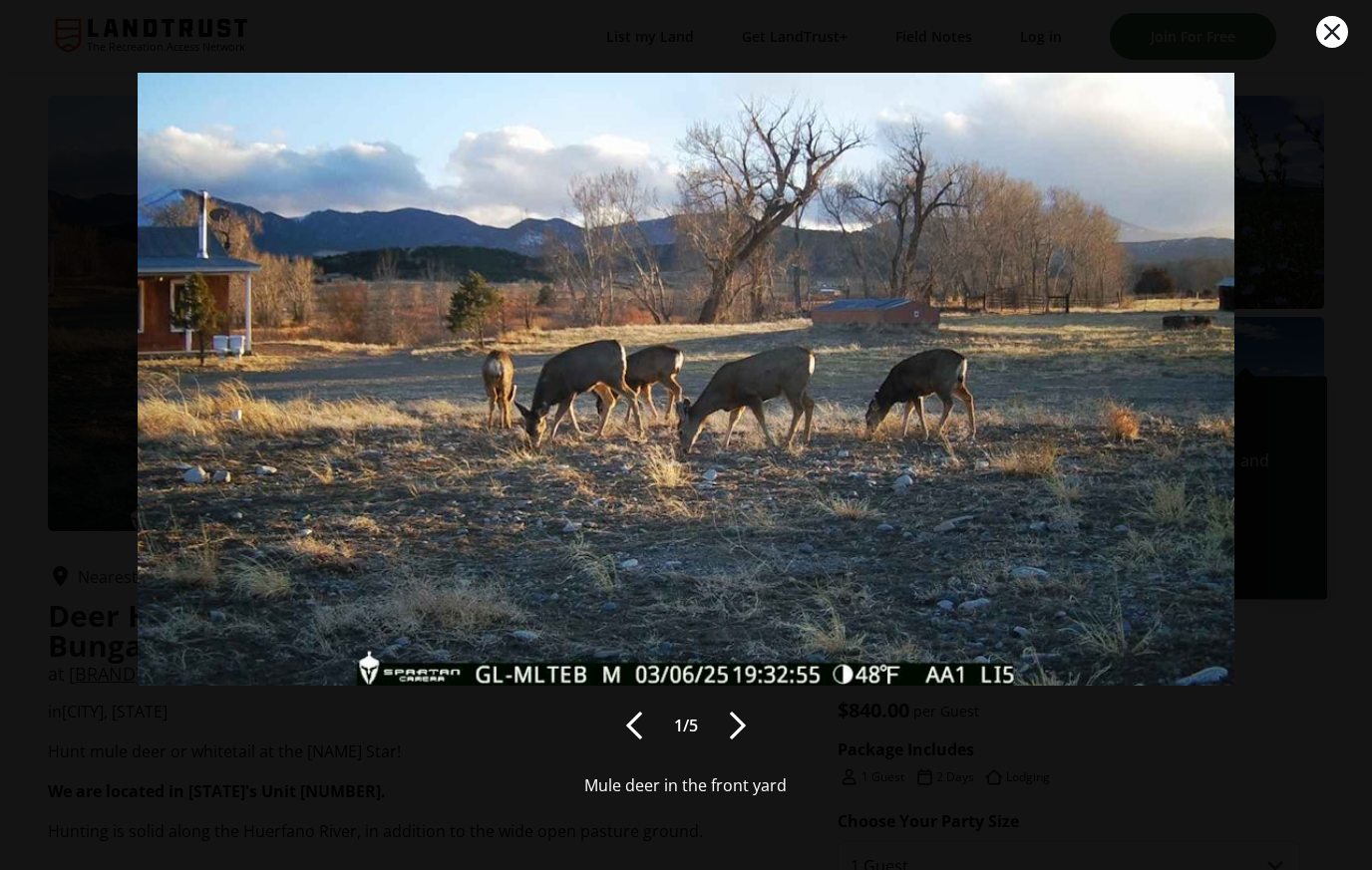 click at bounding box center [738, 725] 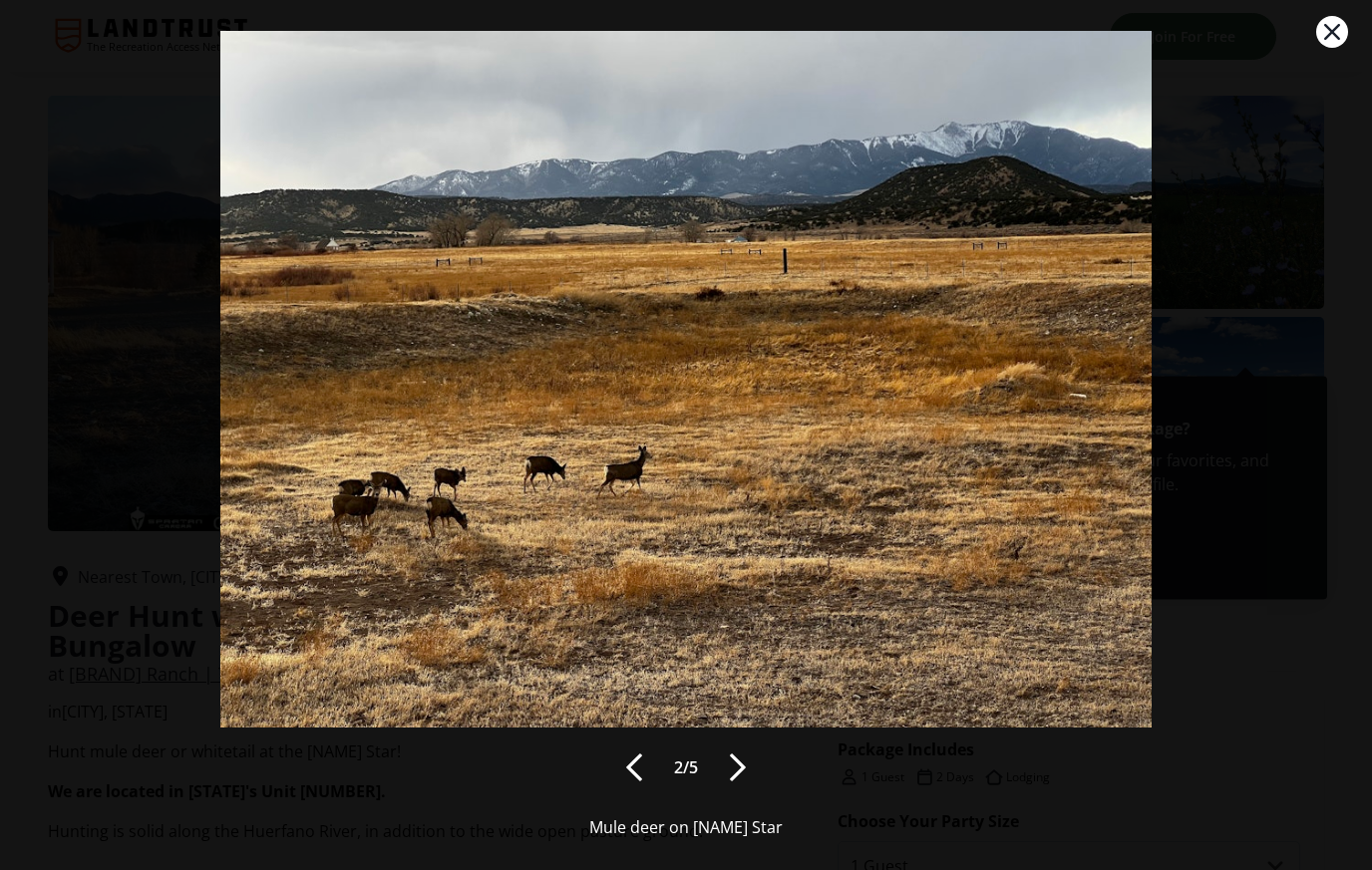 click at bounding box center (738, 767) 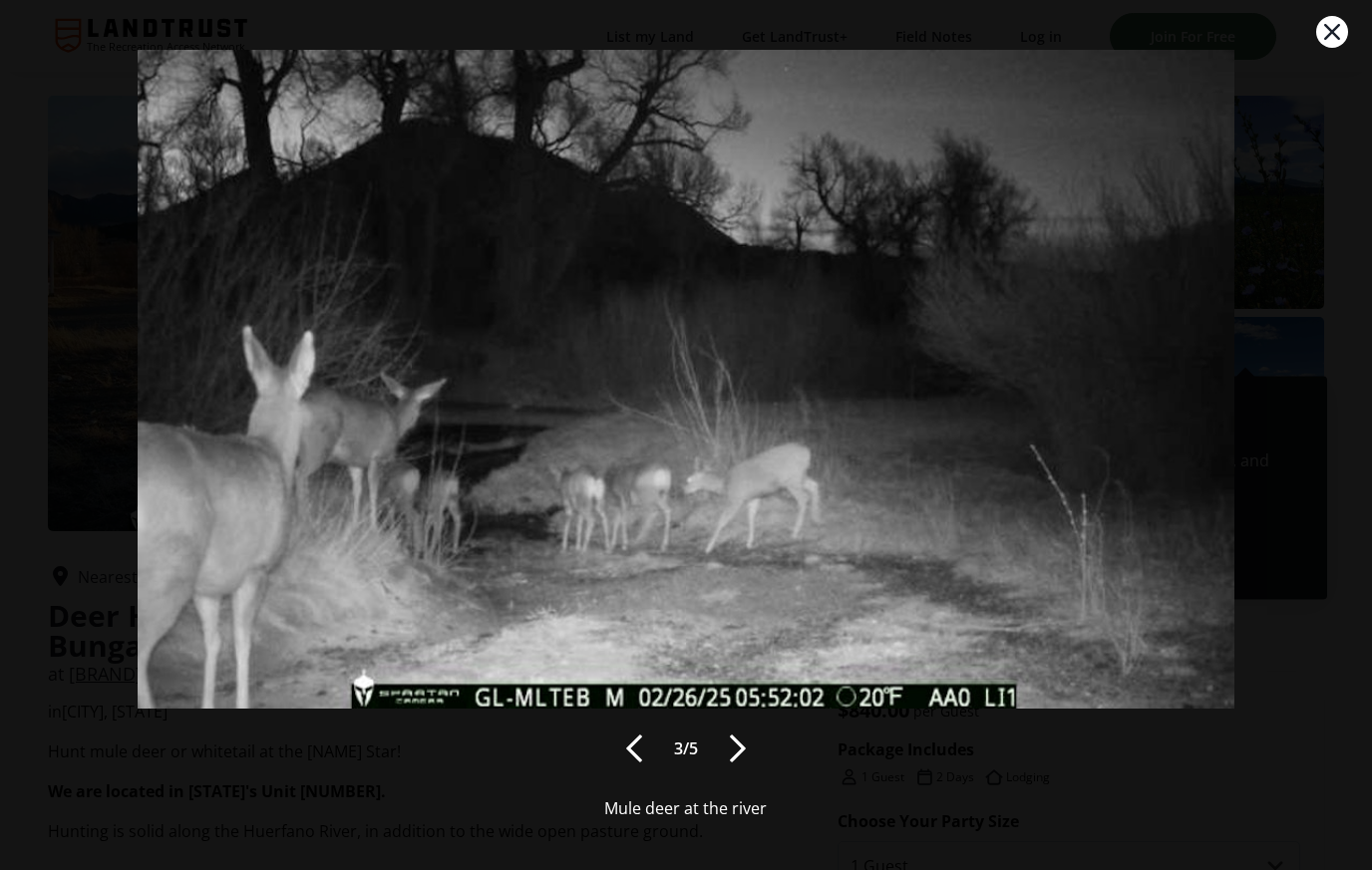 click on "3 / 5" at bounding box center [686, 748] 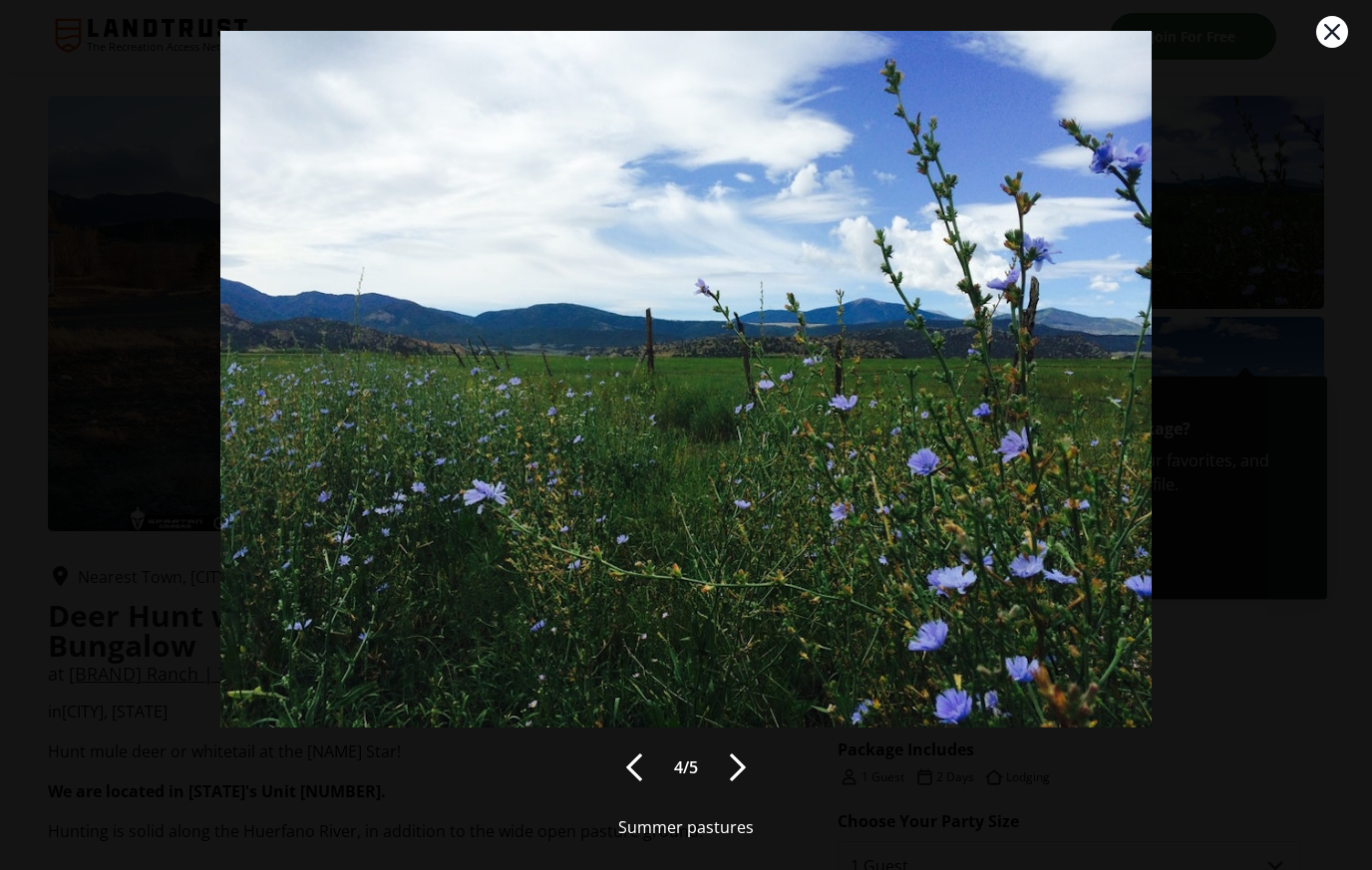 click at bounding box center (738, 767) 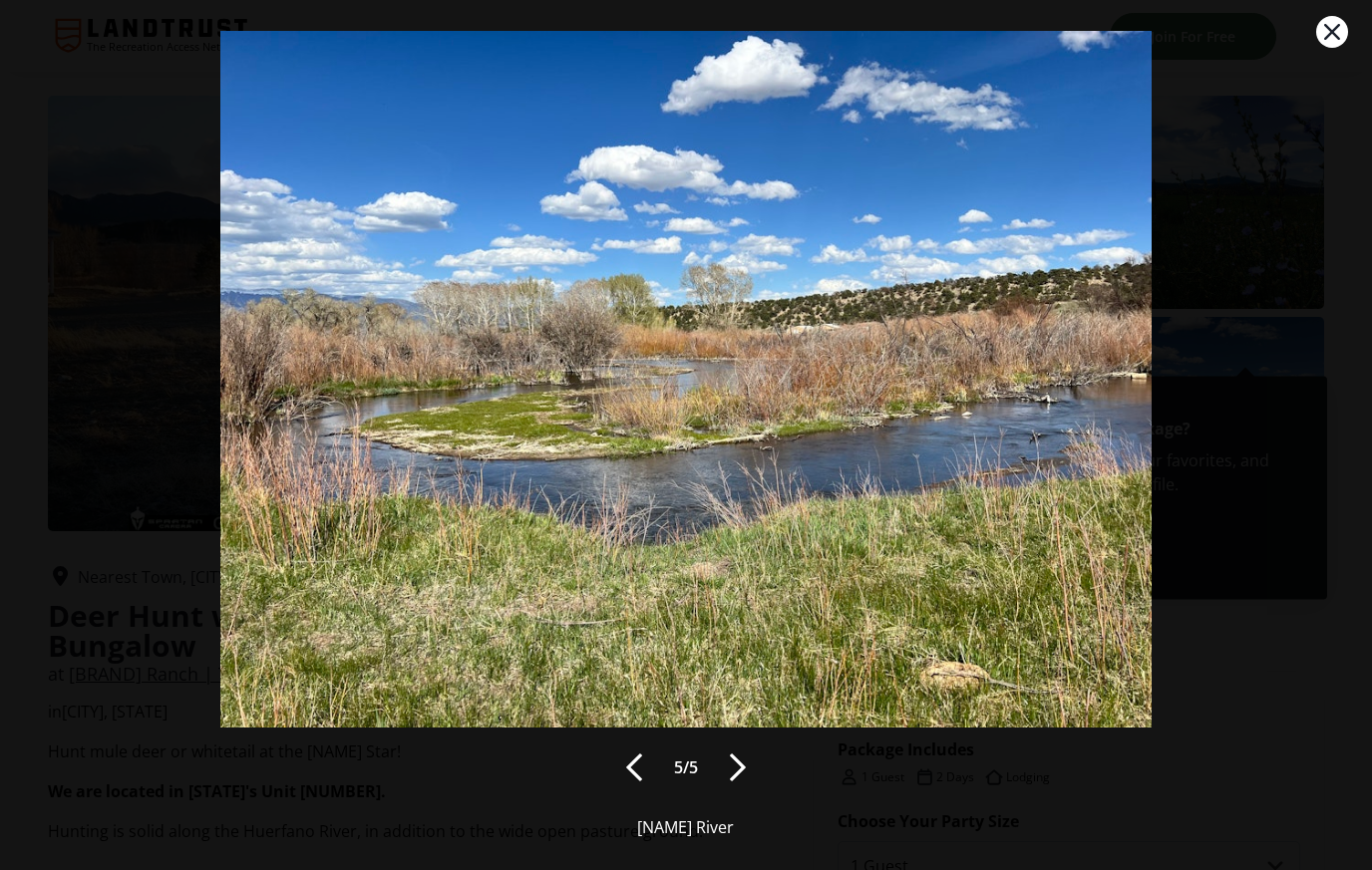 click at bounding box center [738, 767] 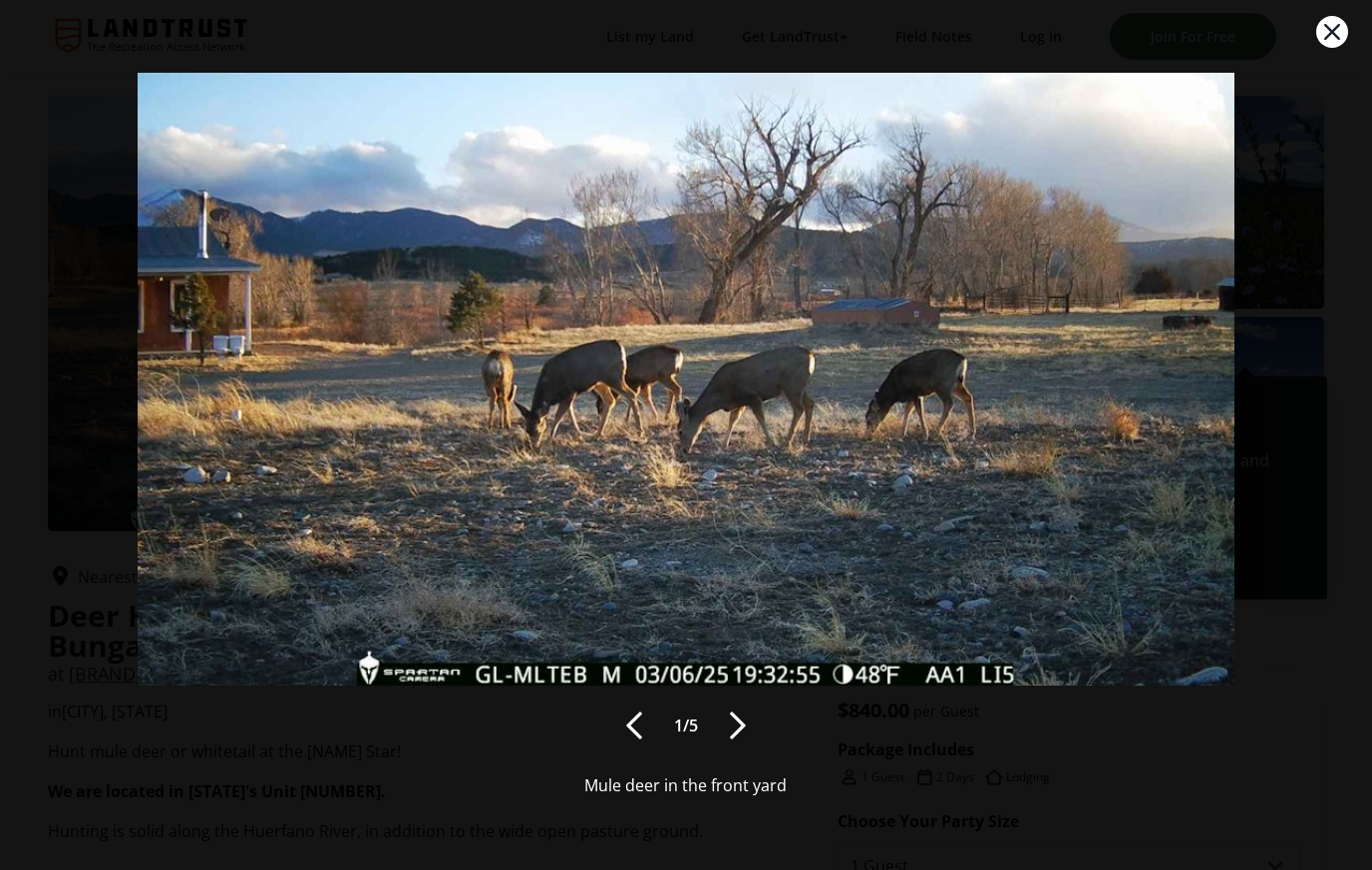 click 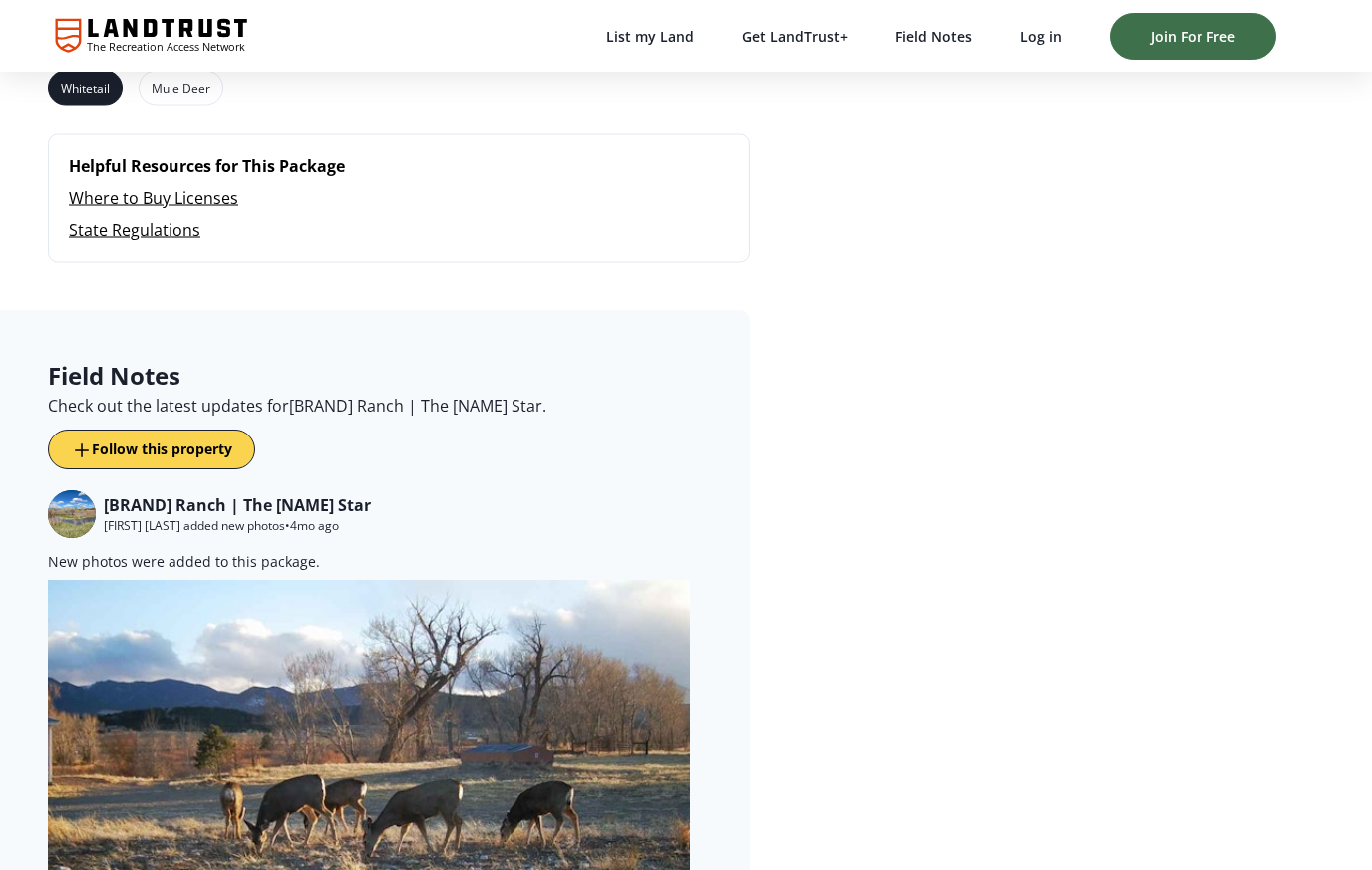 scroll, scrollTop: 2260, scrollLeft: 0, axis: vertical 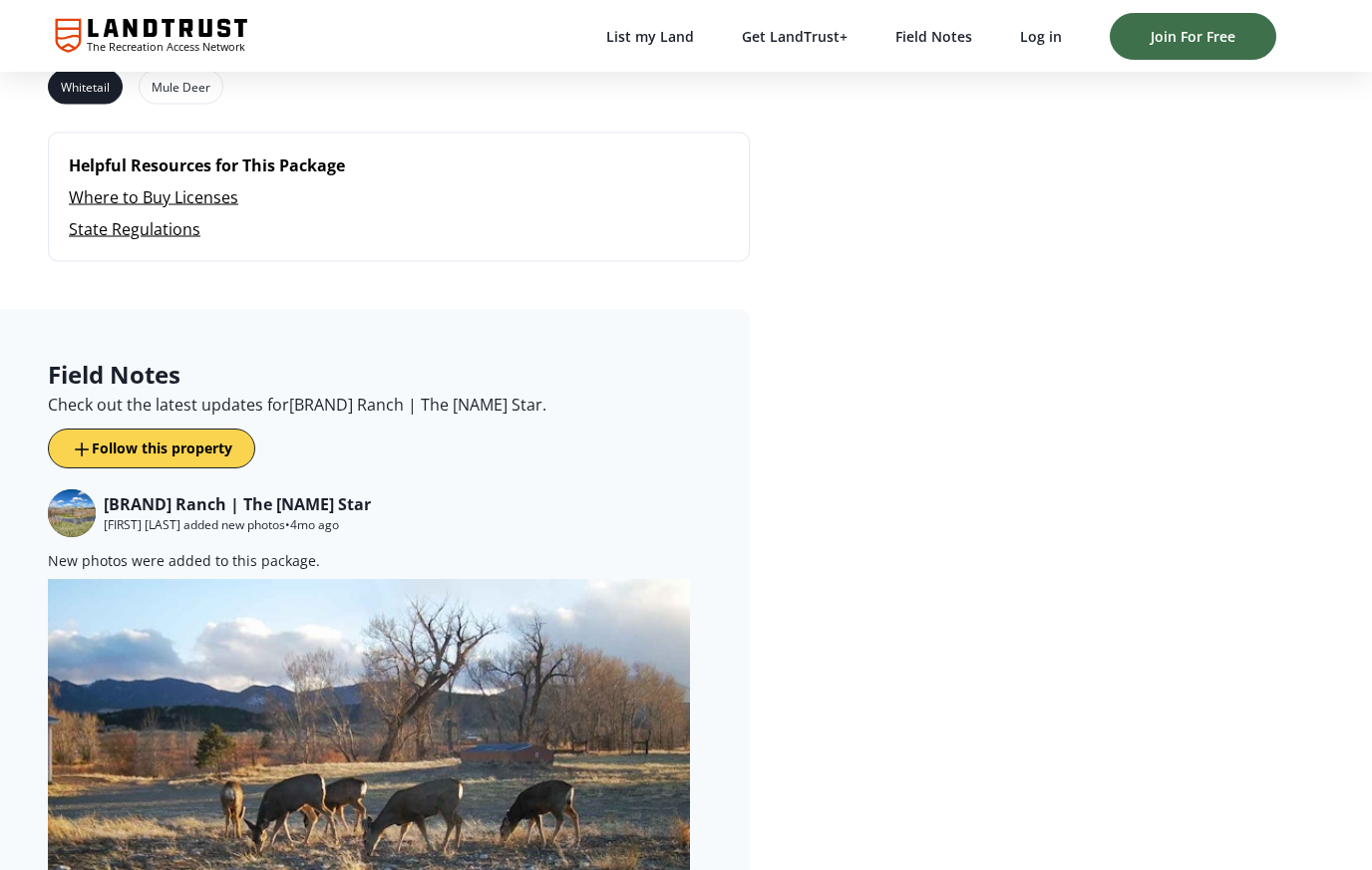 click on "Follow this property" at bounding box center (162, 448) 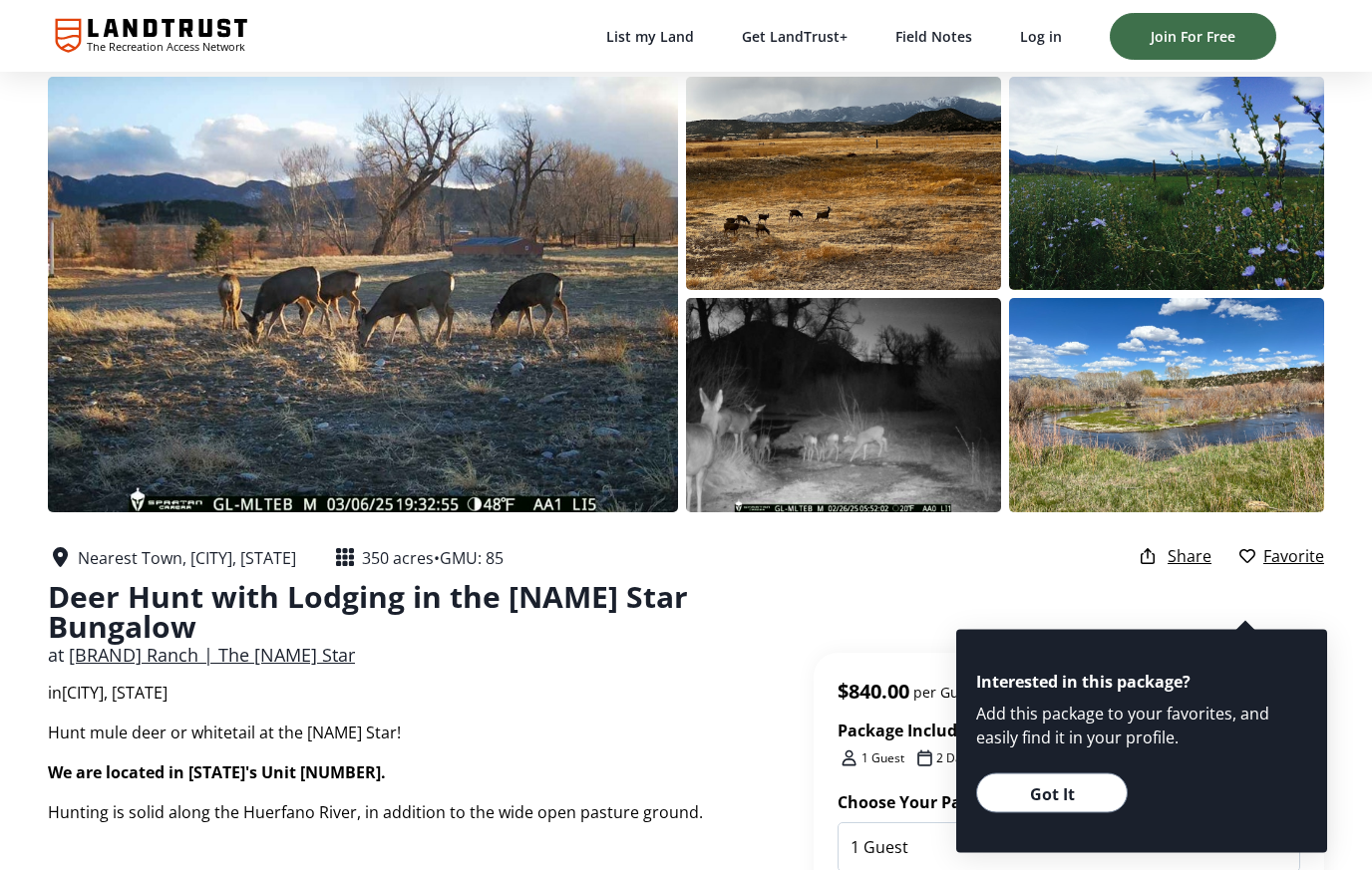 scroll, scrollTop: 0, scrollLeft: 0, axis: both 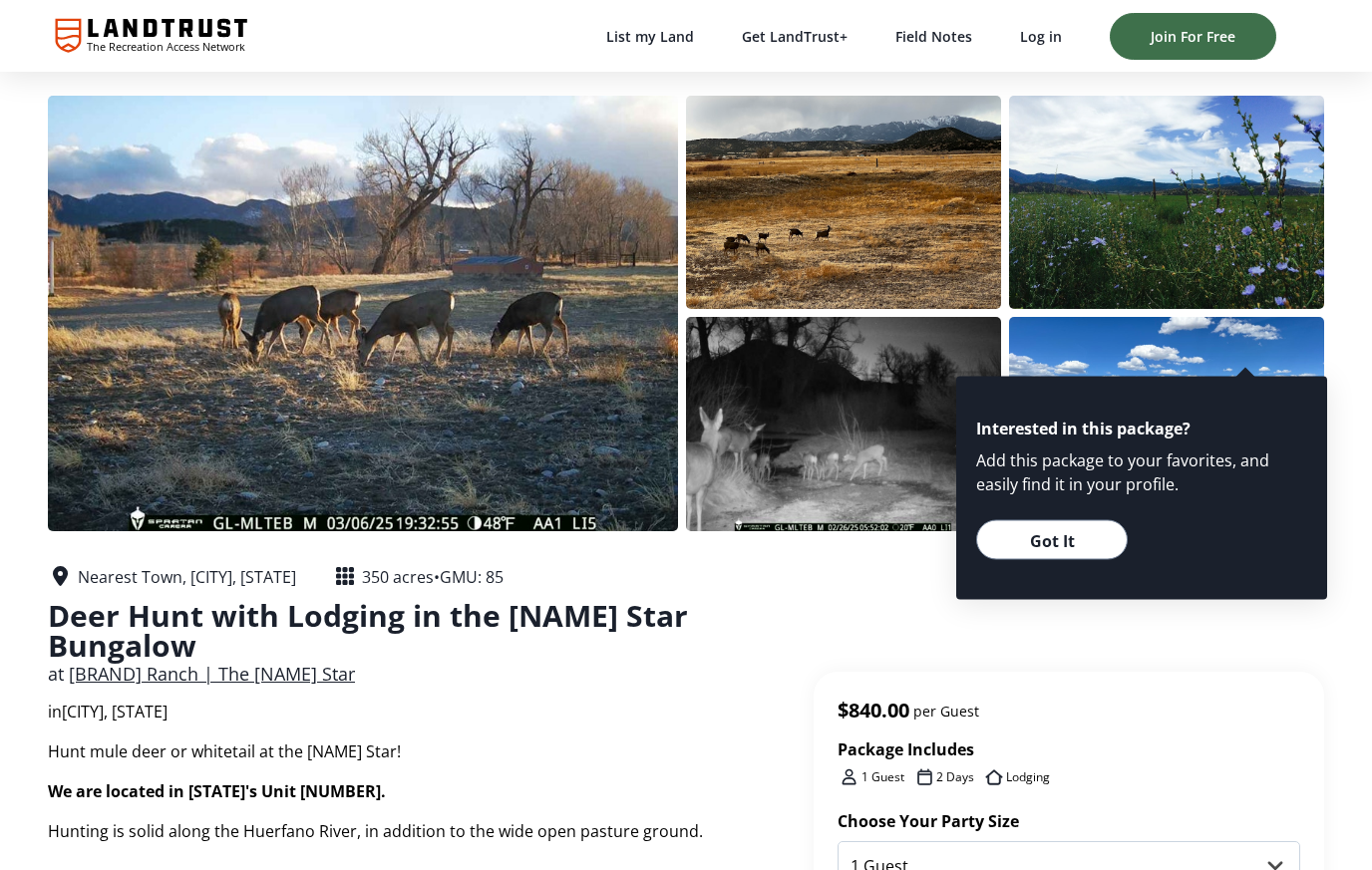 click on "The Recreation Access Network" 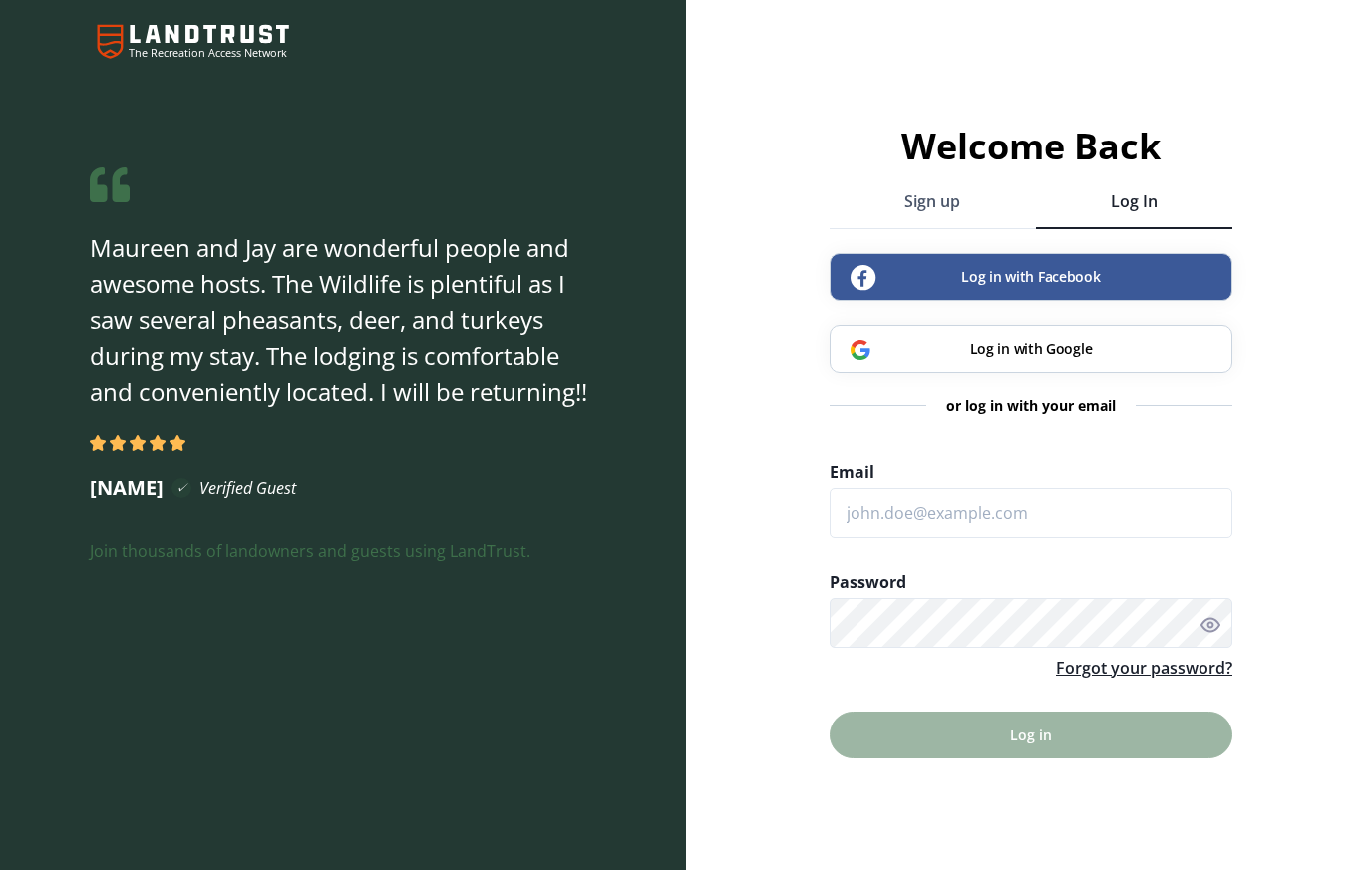 scroll, scrollTop: 0, scrollLeft: 0, axis: both 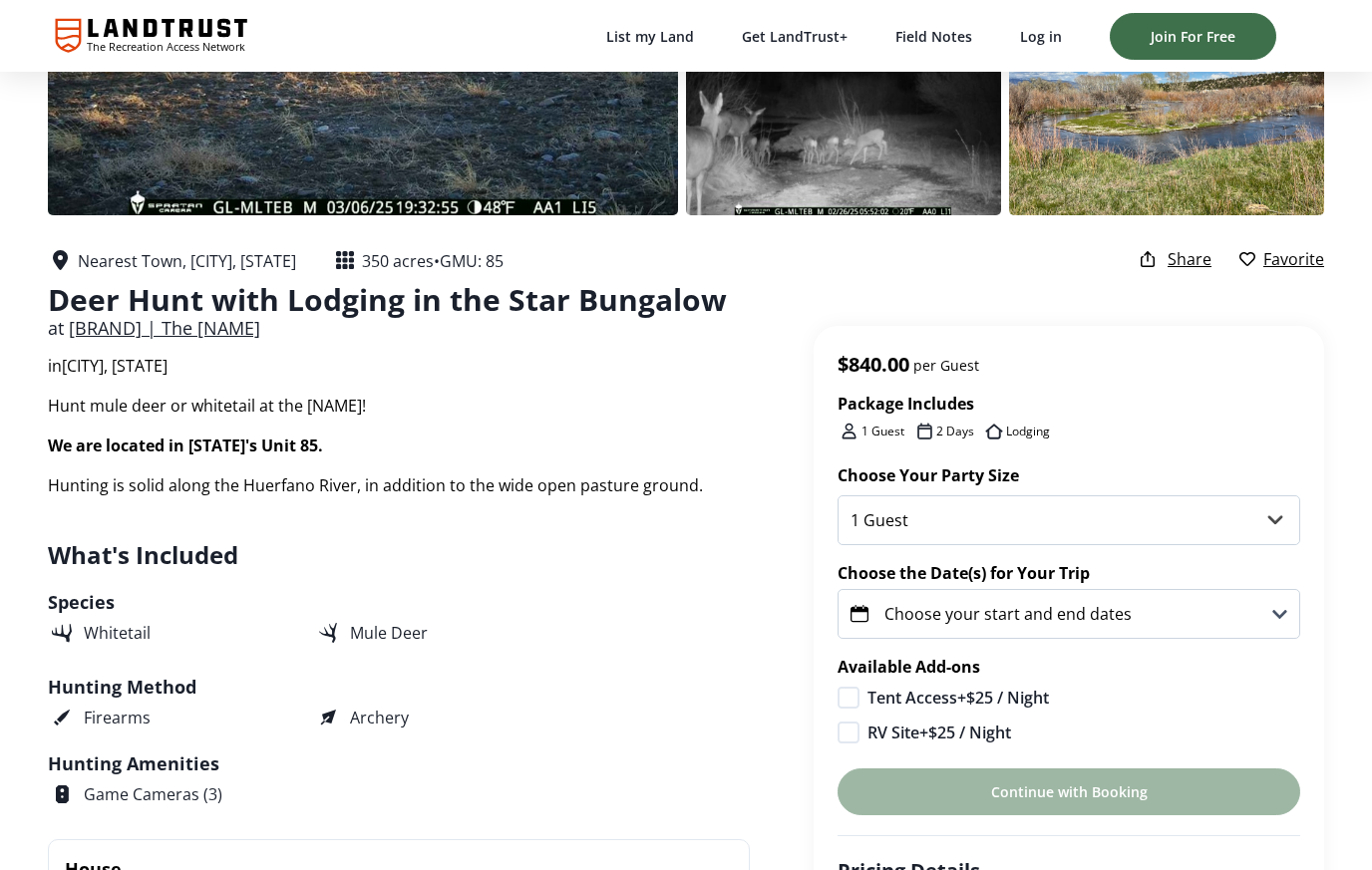 click on "[BRAND] Ranch | The [NAME] Star" at bounding box center (165, 328) 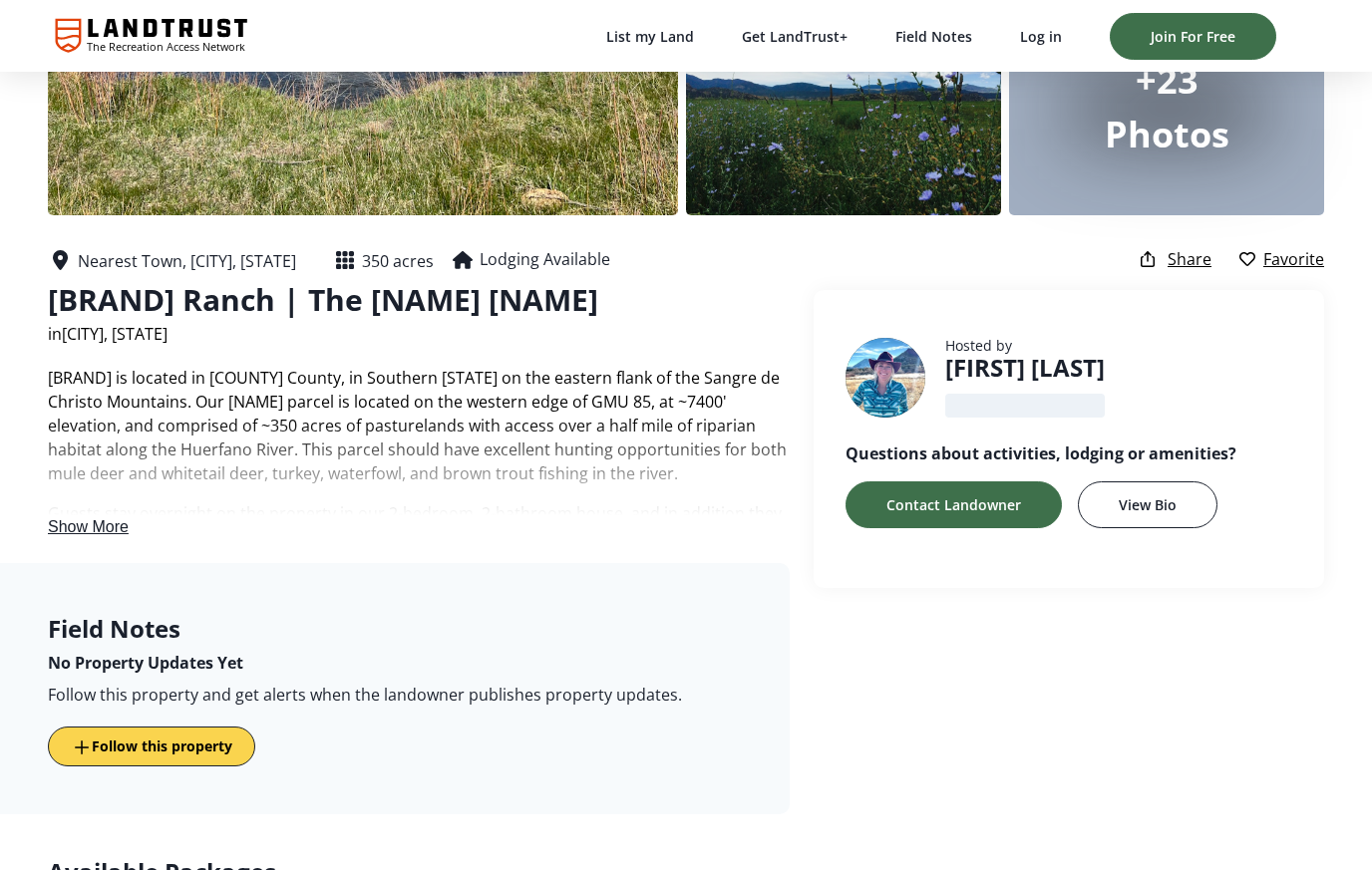 scroll, scrollTop: 0, scrollLeft: 0, axis: both 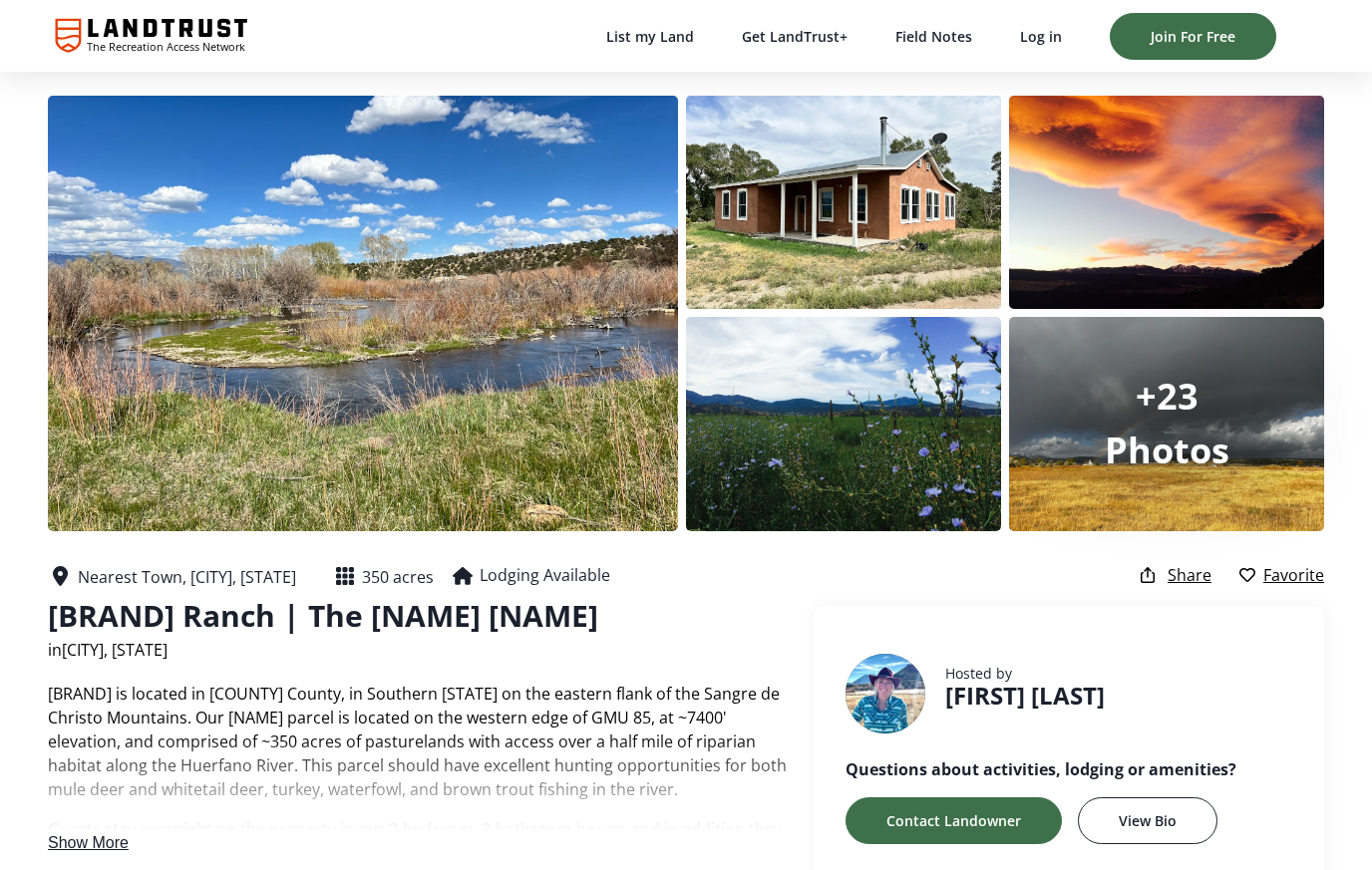 click at bounding box center (885, 694) 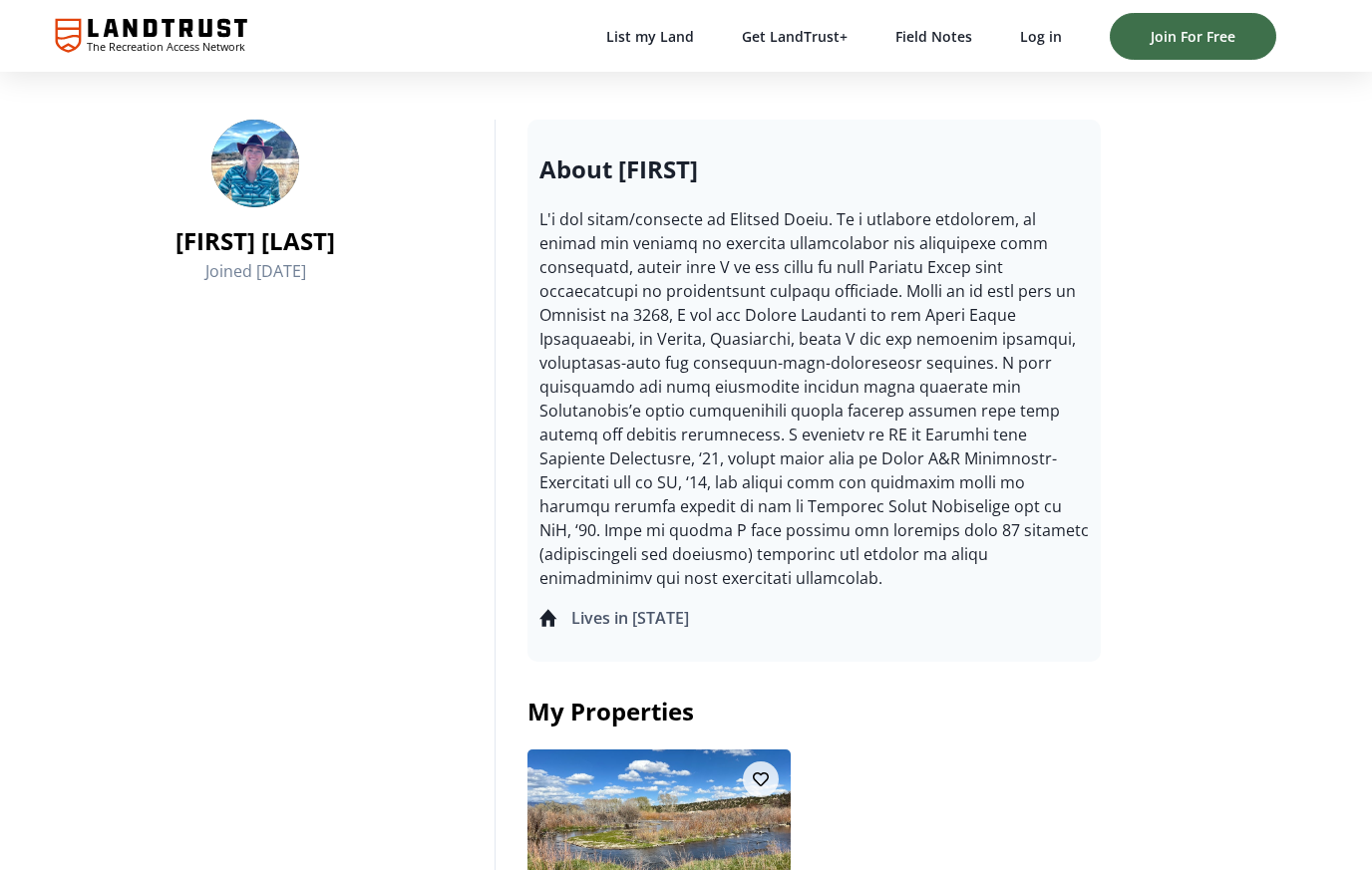 click at bounding box center [255, 163] 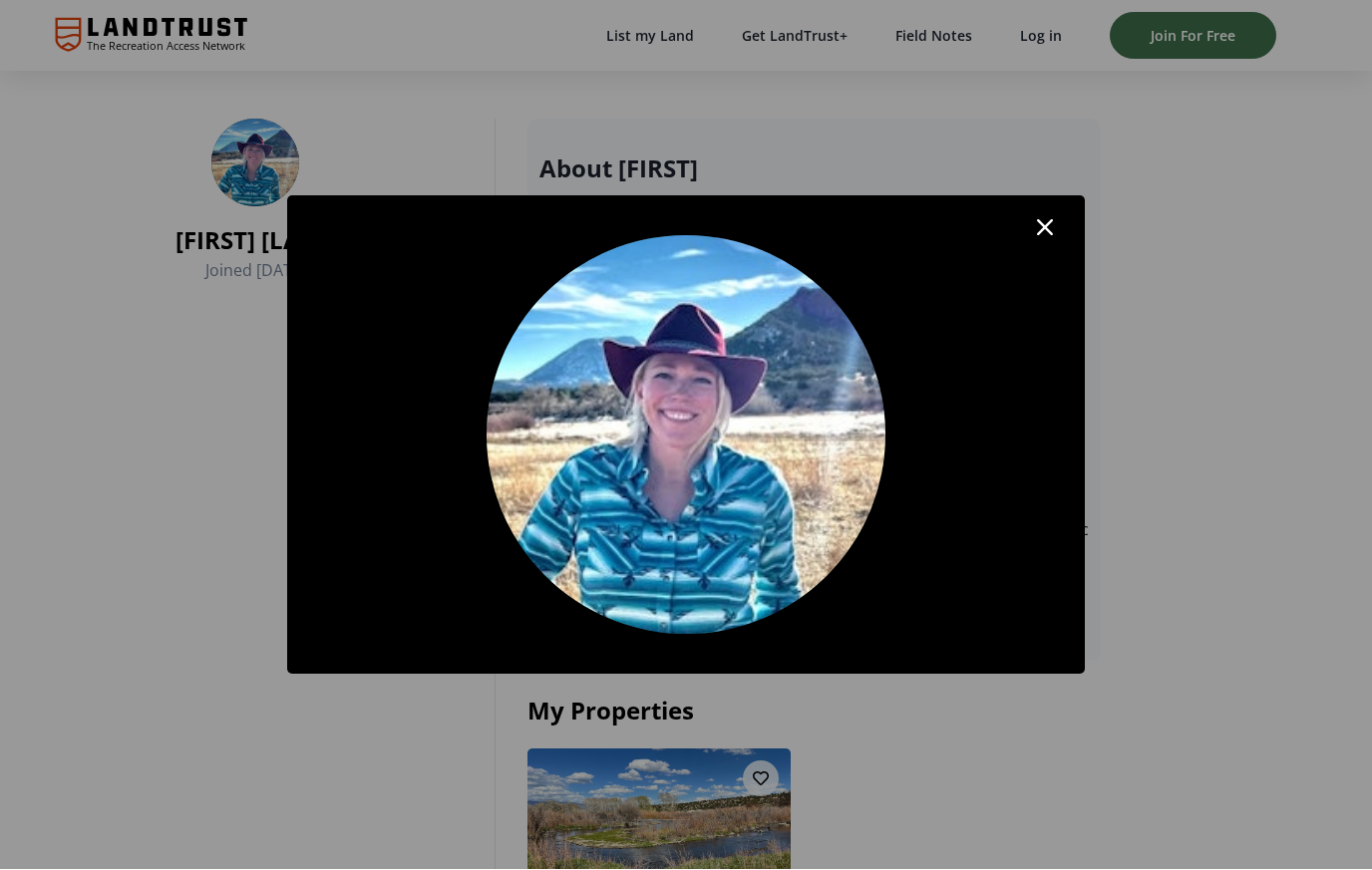 click 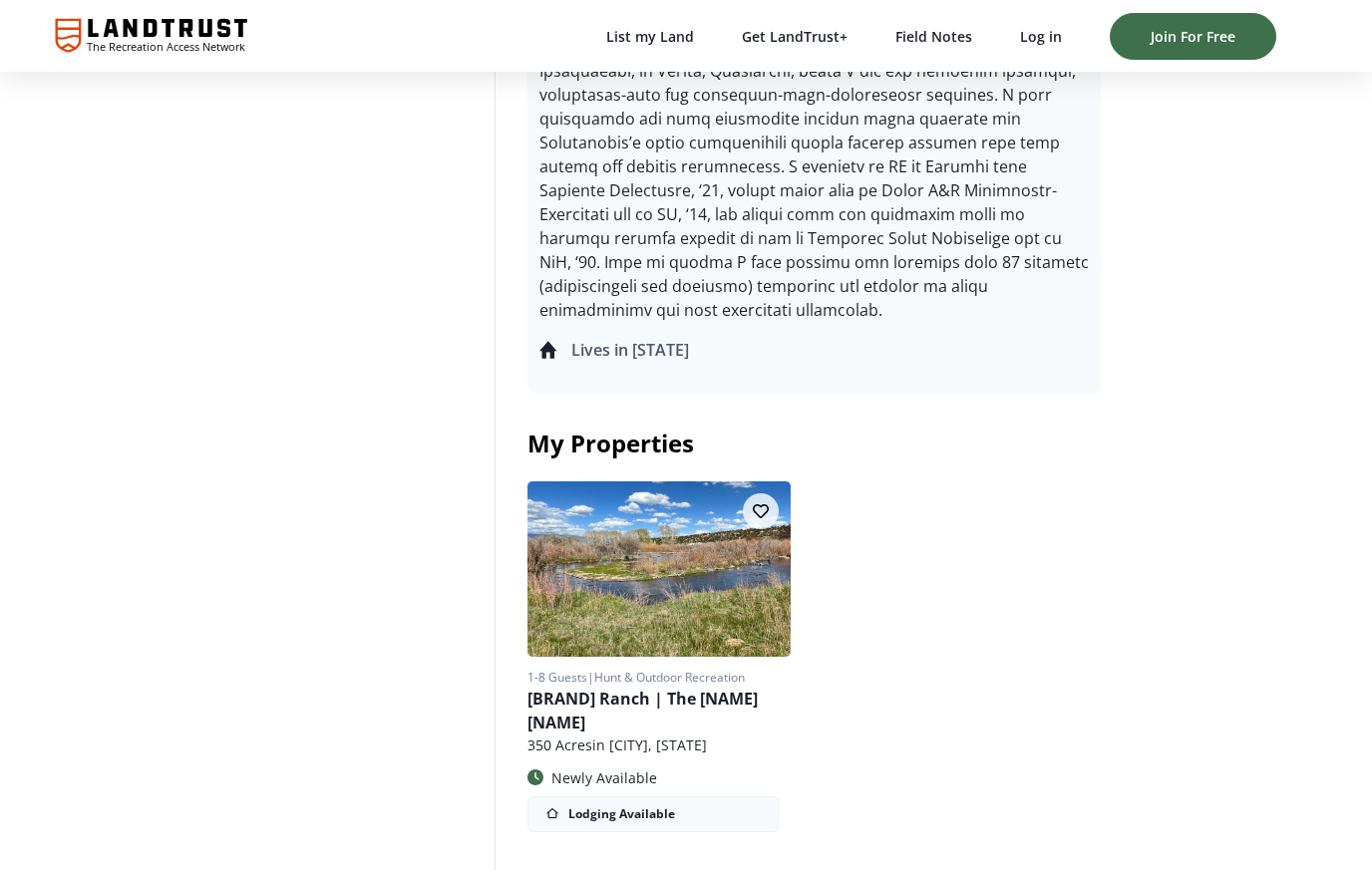 scroll, scrollTop: 379, scrollLeft: 0, axis: vertical 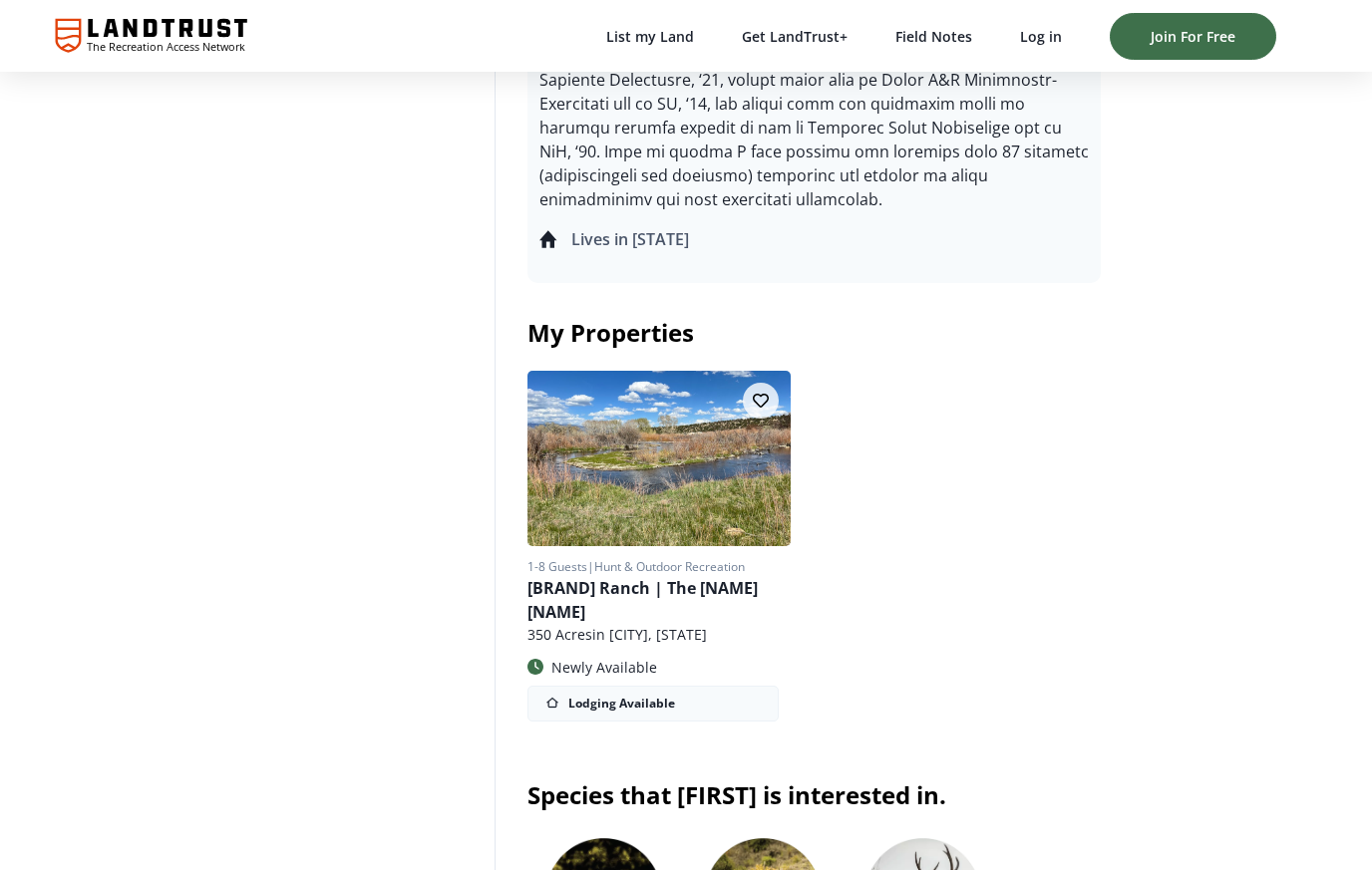 click on "Redwing   Ranch   |   The   Lone   Star" at bounding box center [653, 600] 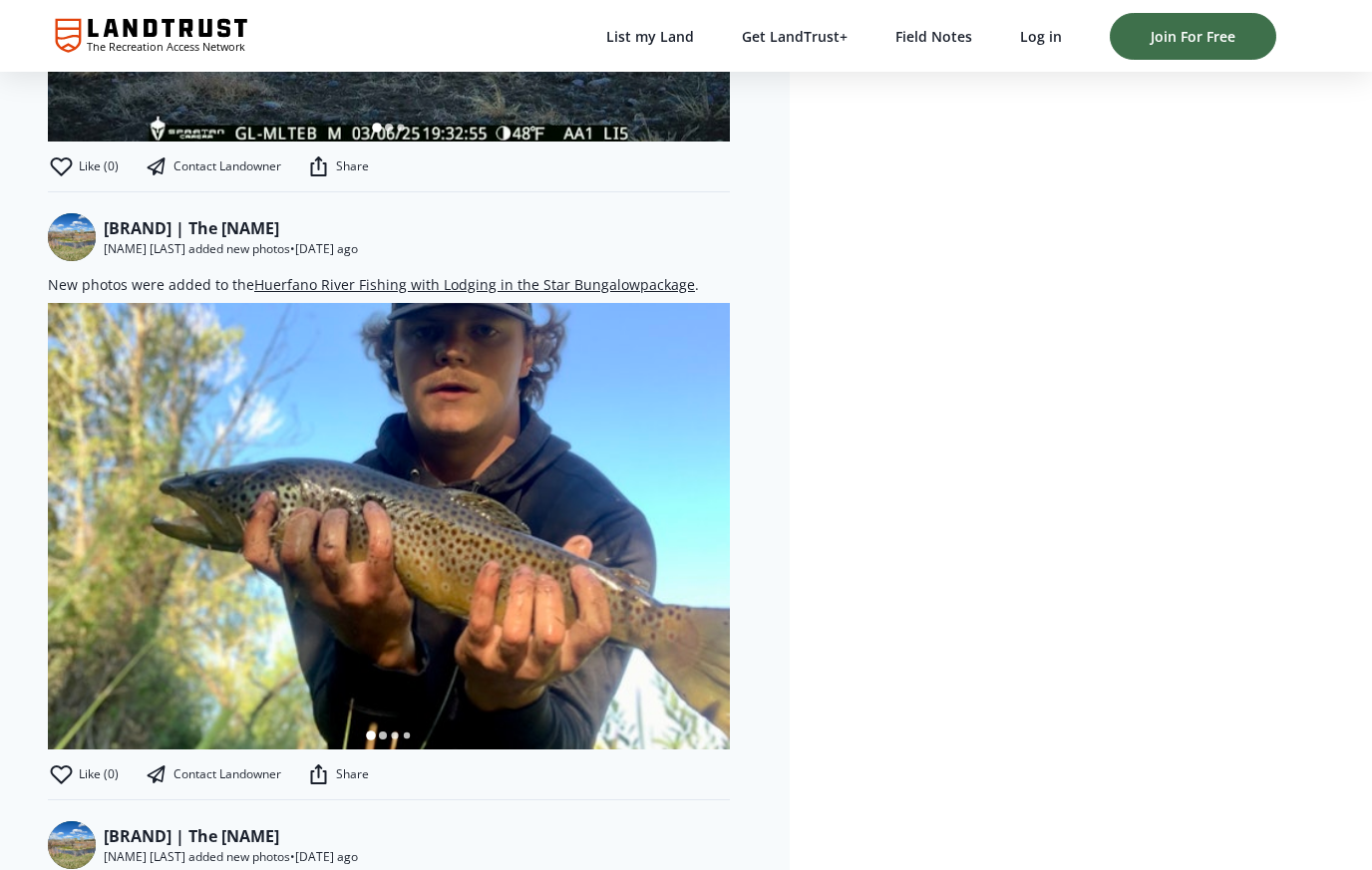 scroll, scrollTop: 2847, scrollLeft: 0, axis: vertical 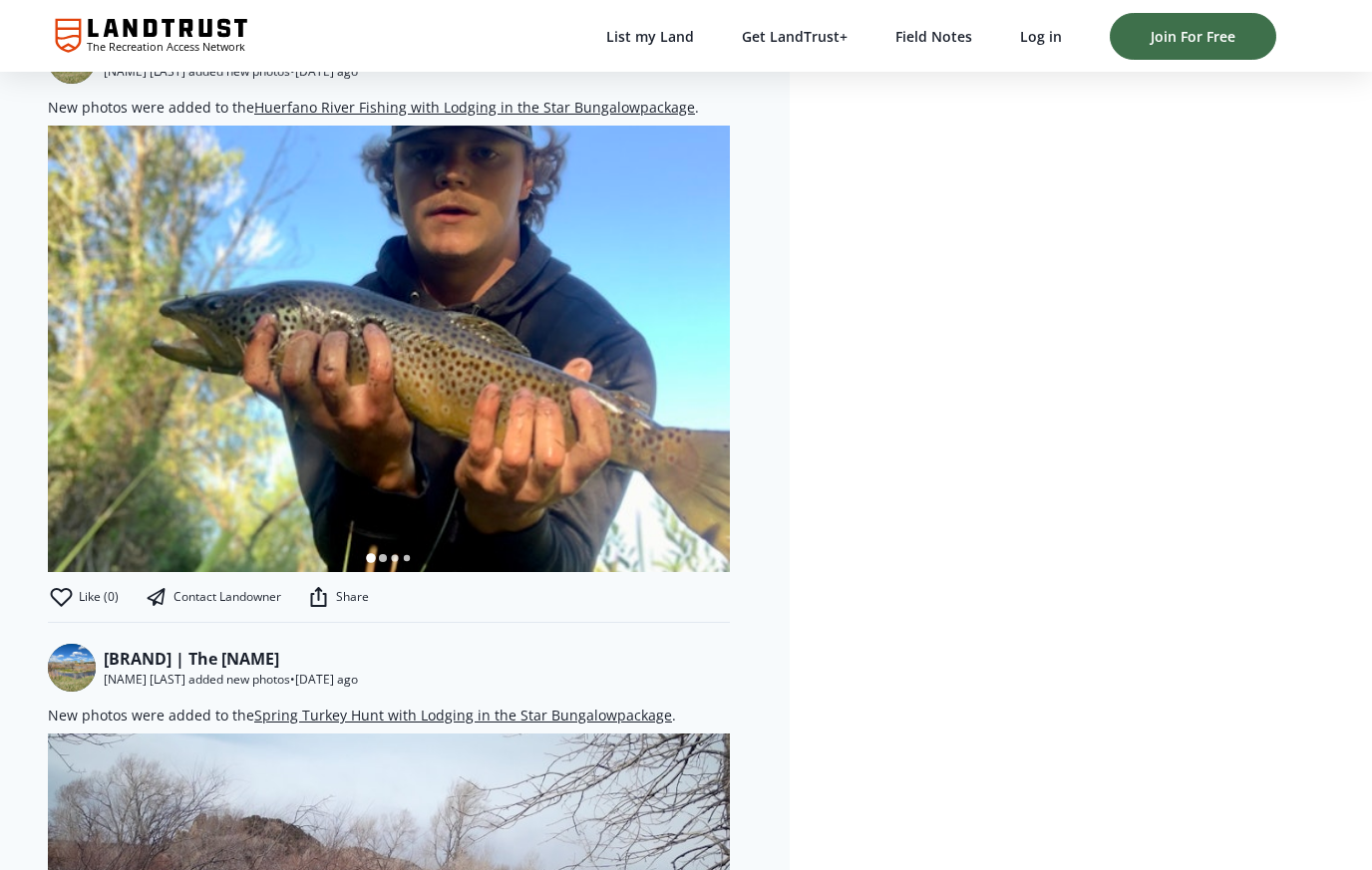 click on "Huerfano River Fishing with Lodging in the Star Bungalow  package" at bounding box center (475, 107) 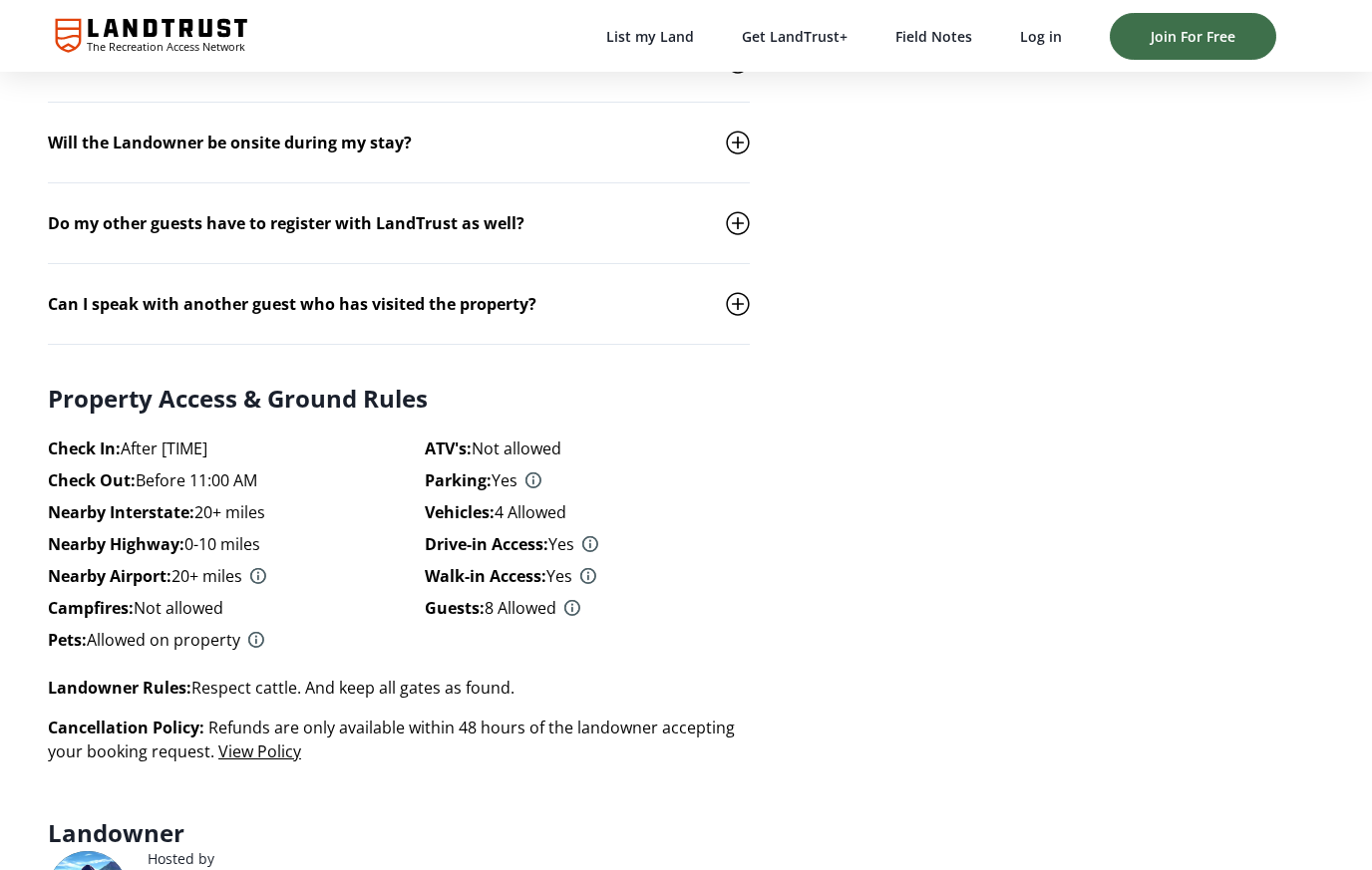 scroll, scrollTop: 0, scrollLeft: 0, axis: both 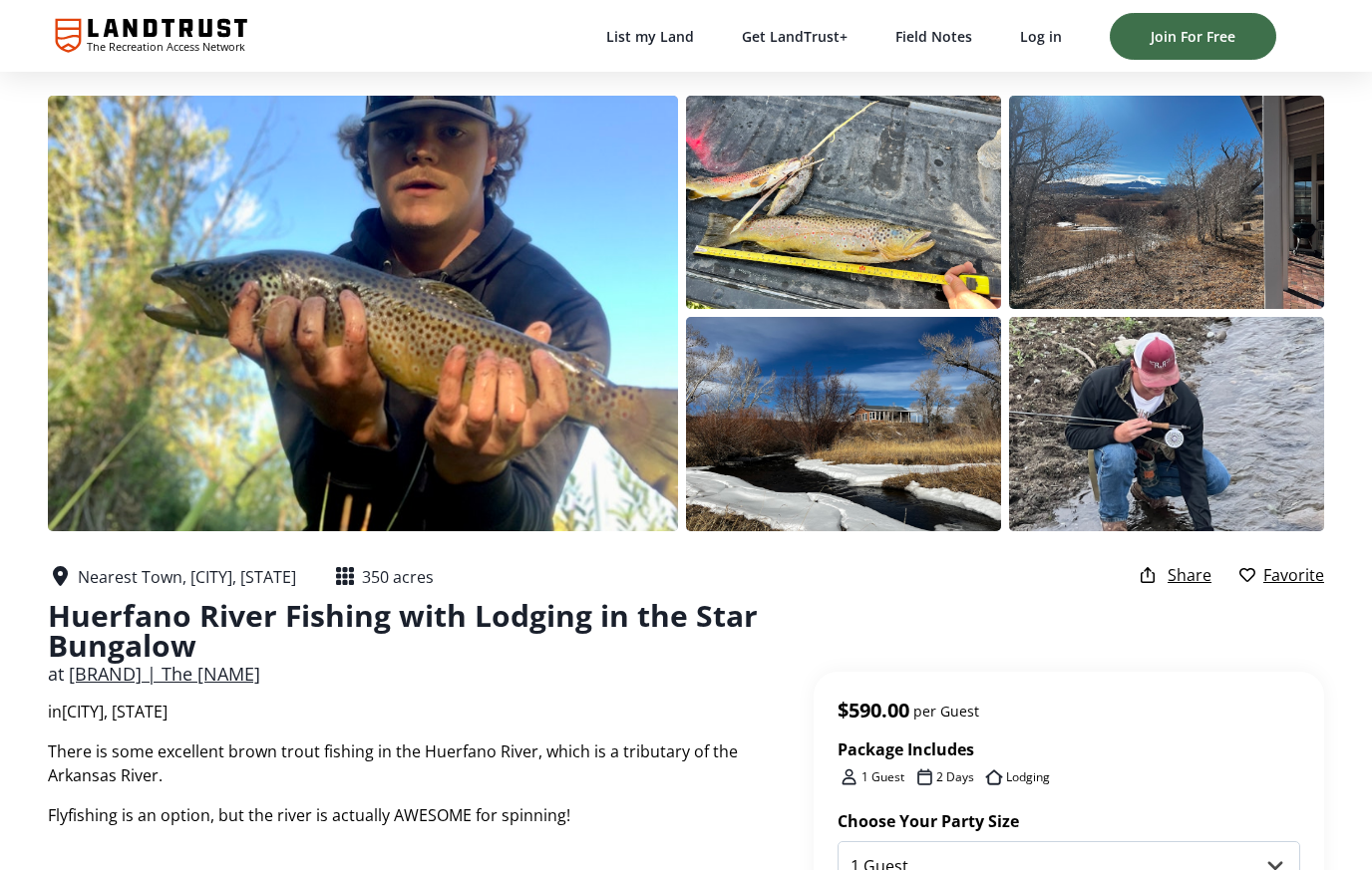 click at bounding box center [363, 313] 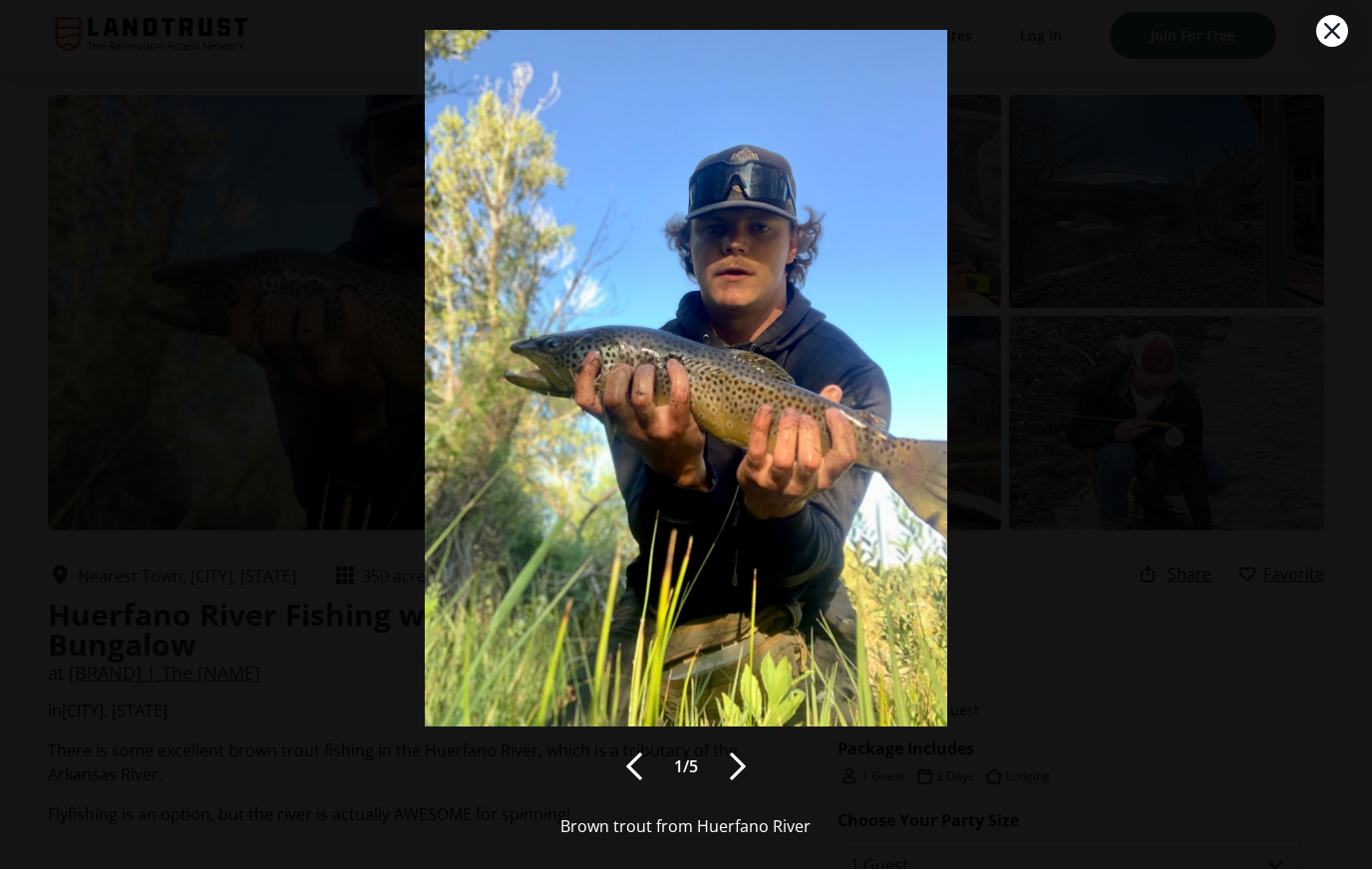 click at bounding box center [738, 767] 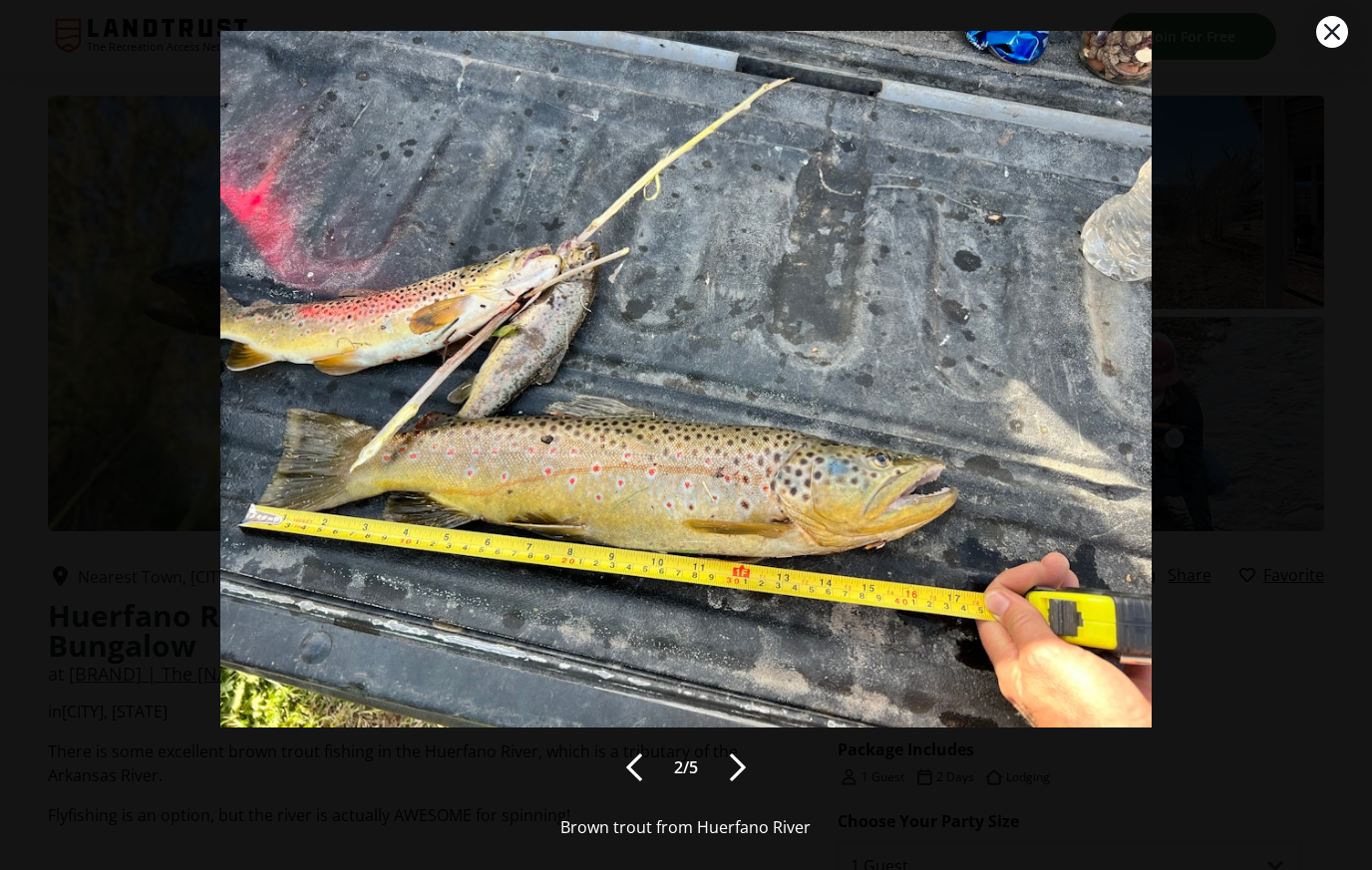 click at bounding box center [738, 767] 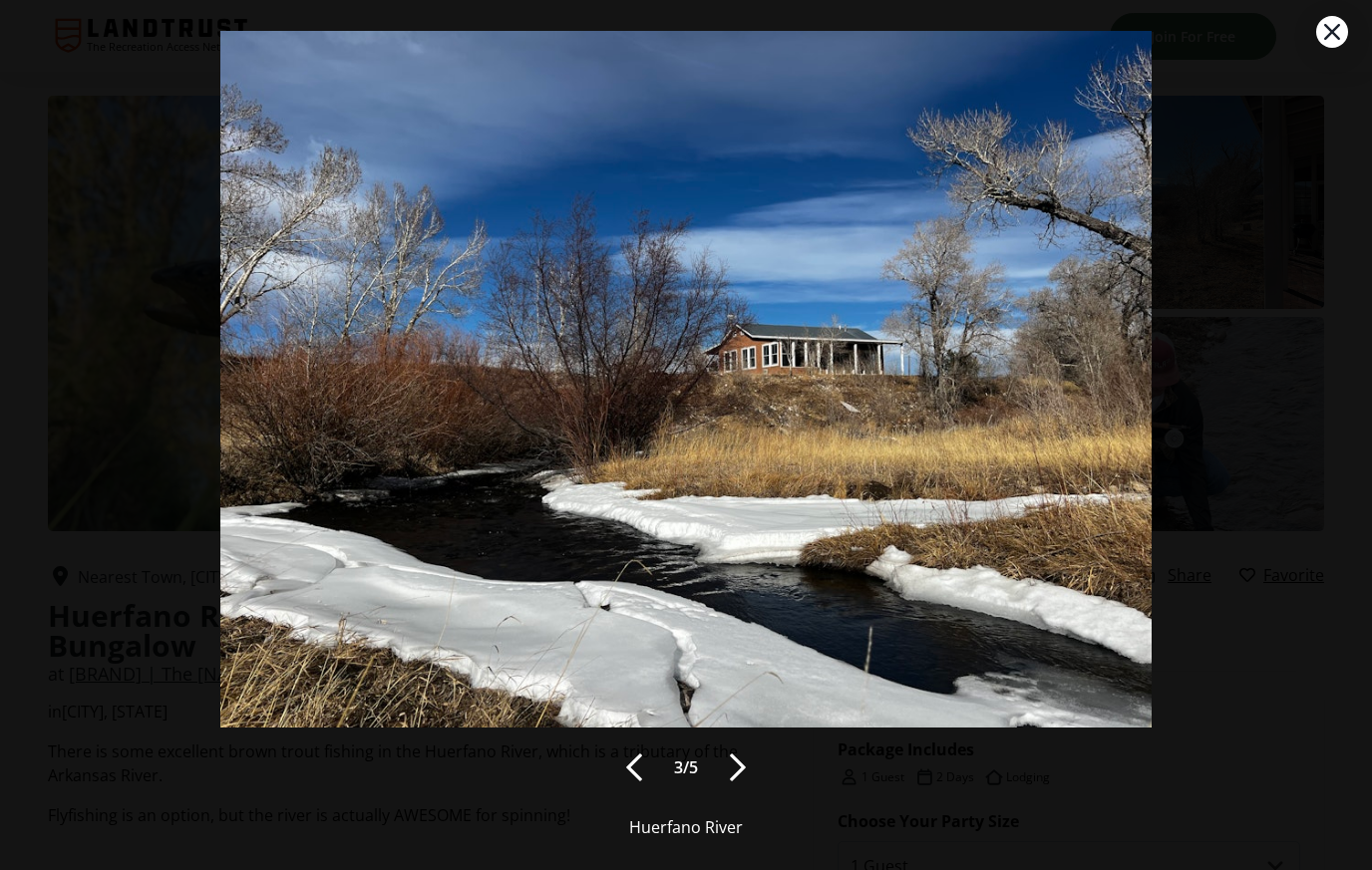 click at bounding box center (738, 767) 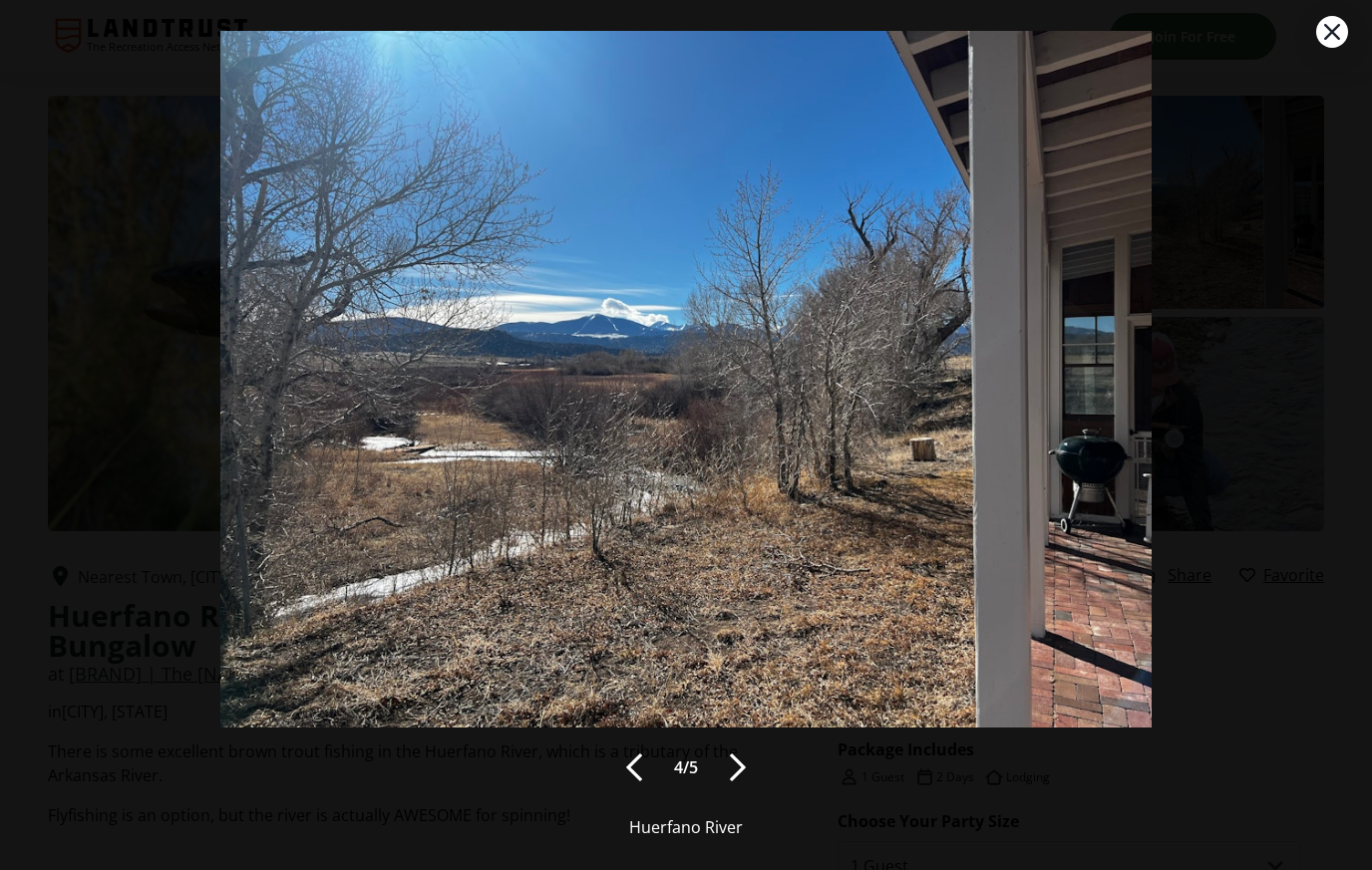 click at bounding box center [738, 767] 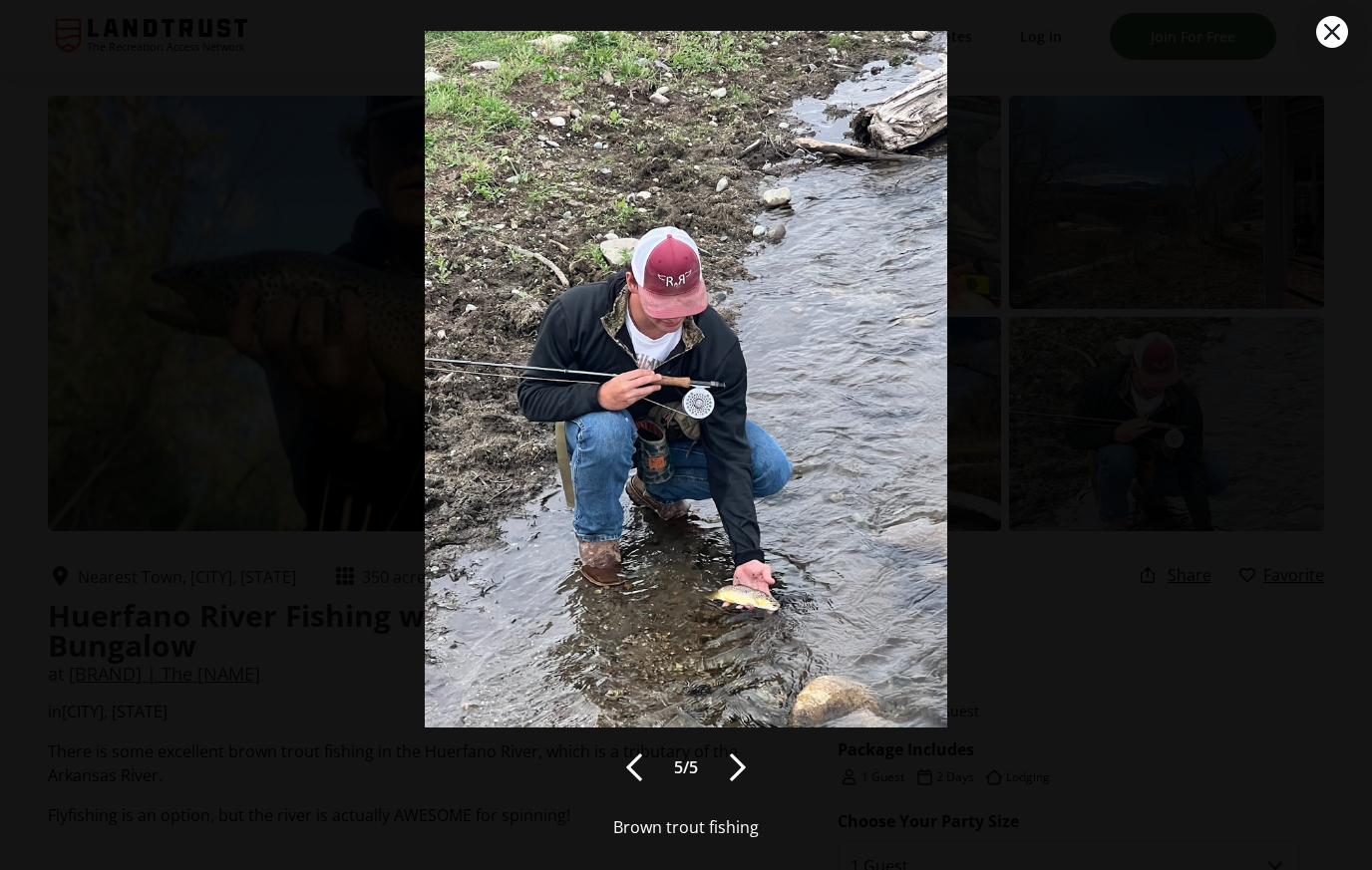 click on "5 / 5 Brown trout fishing" at bounding box center [686, 435] 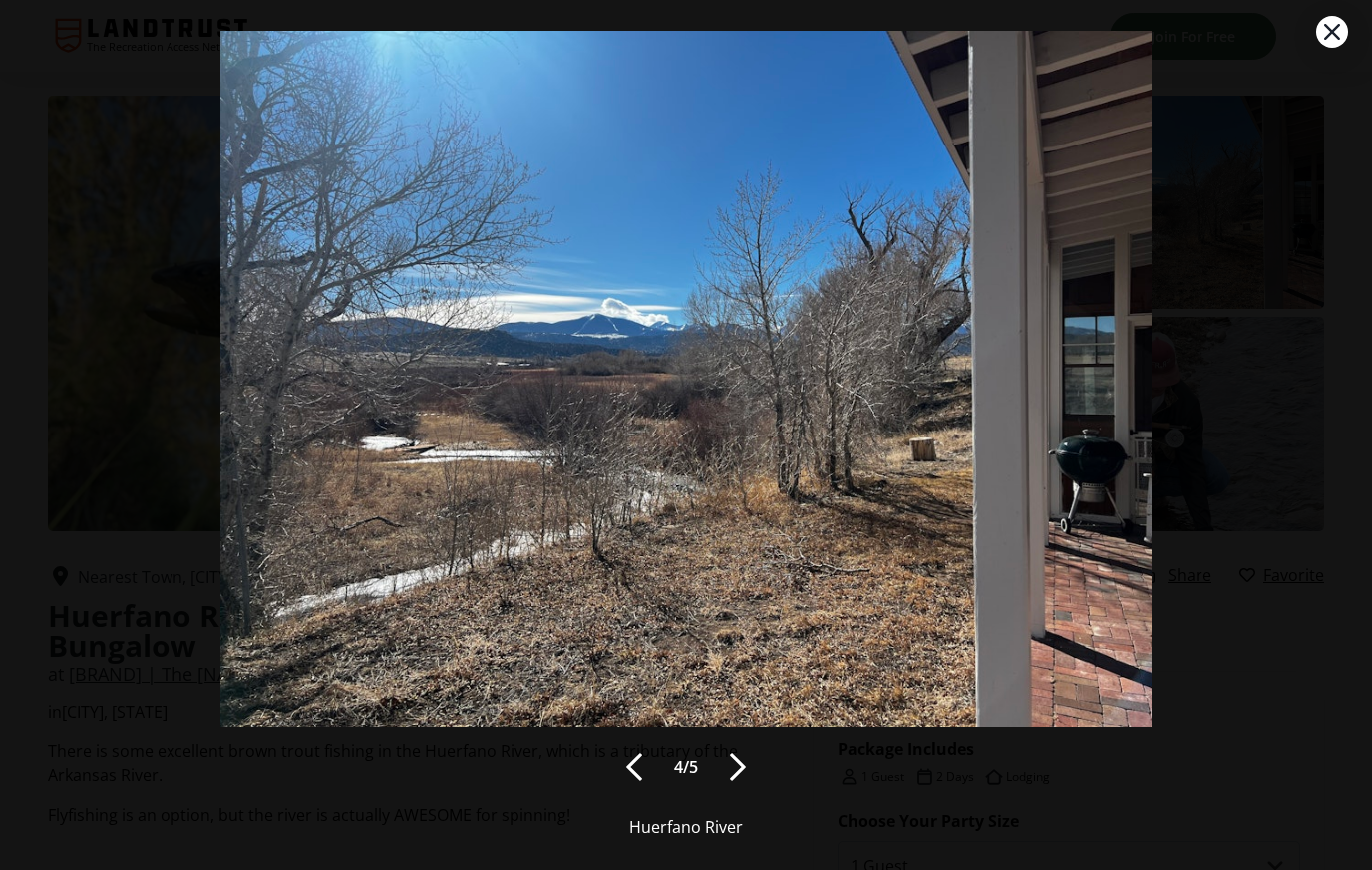 click on "4 / 5" at bounding box center [686, 767] 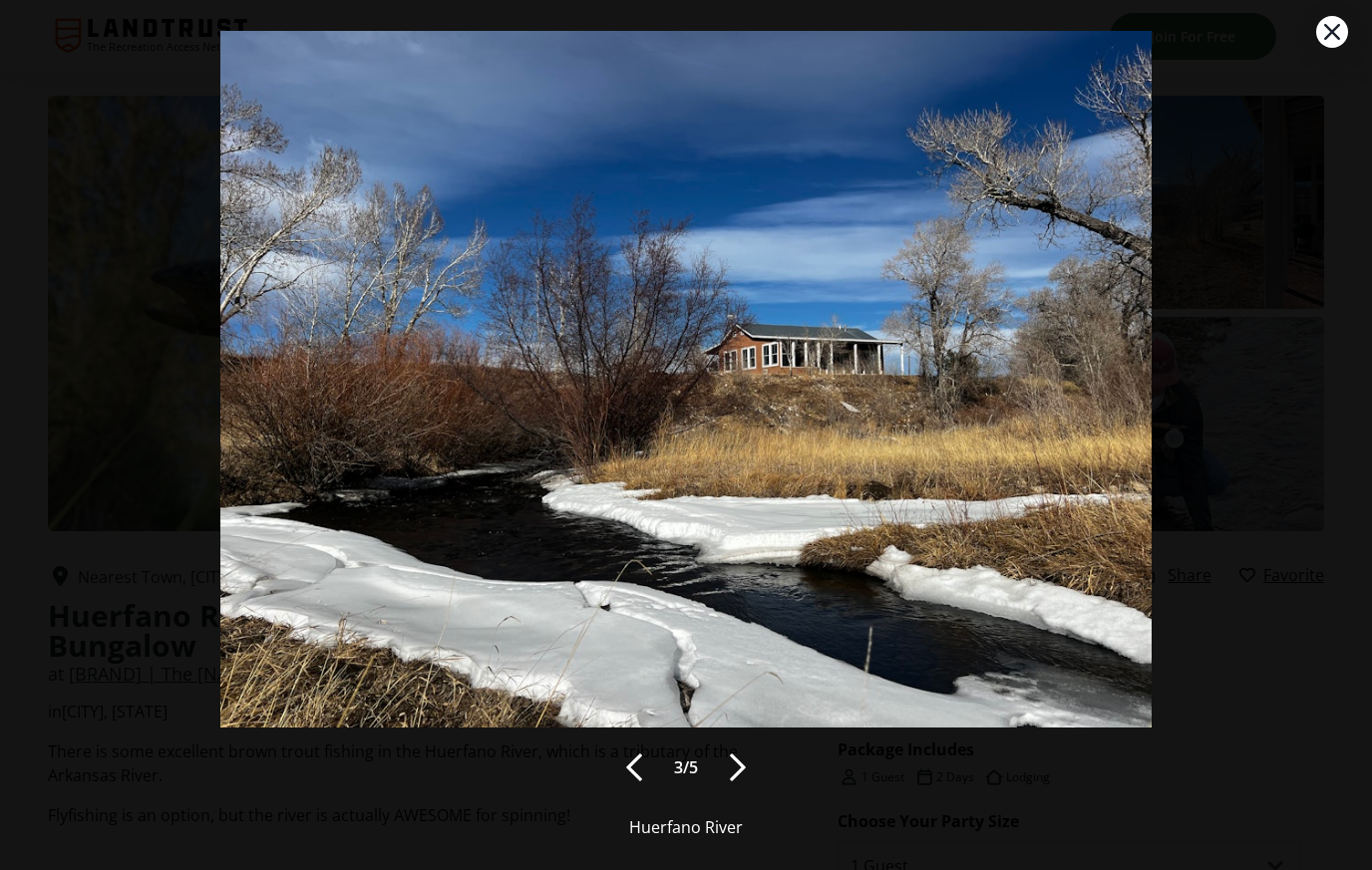 click at bounding box center [634, 767] 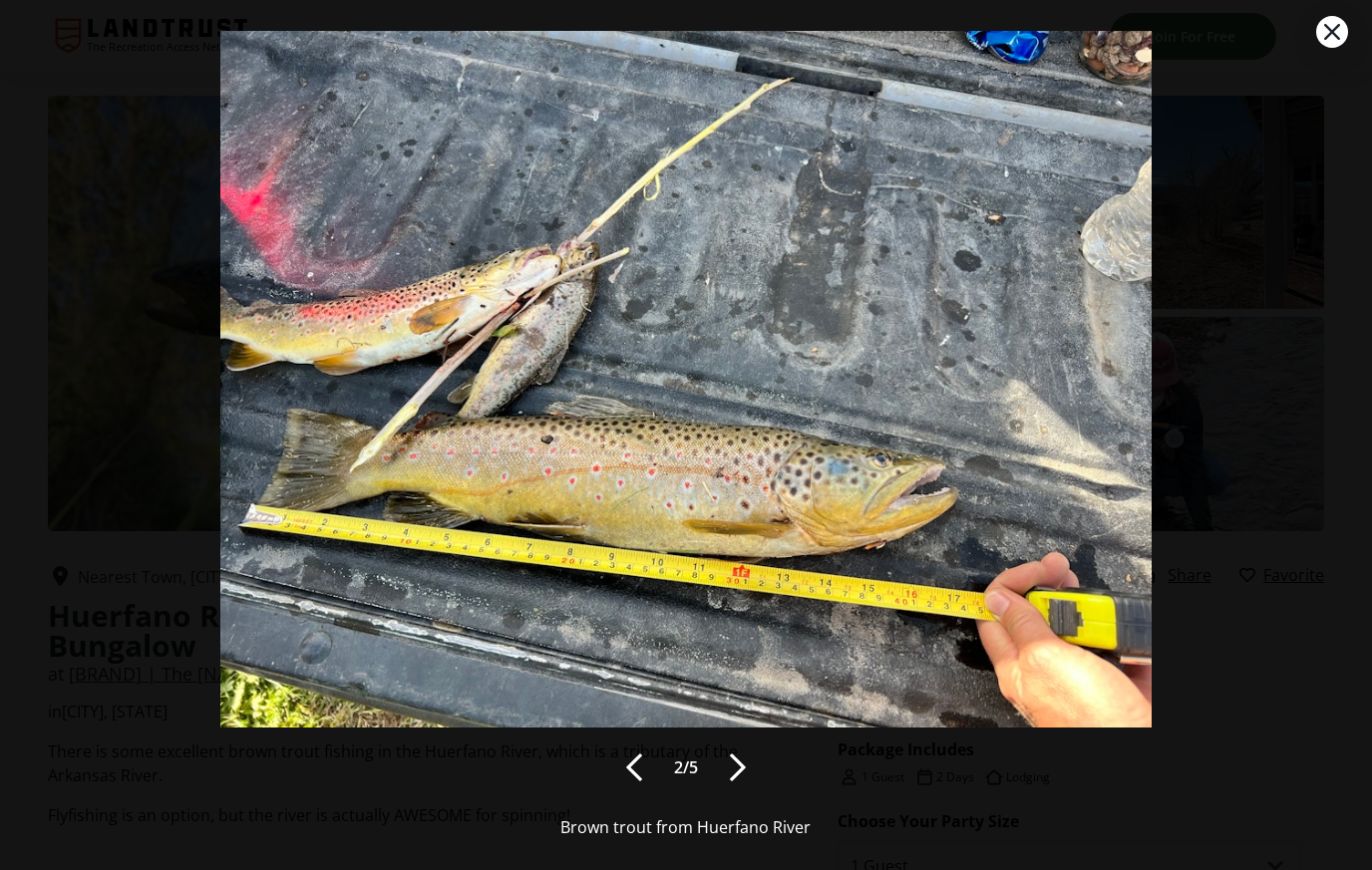 click at bounding box center [634, 767] 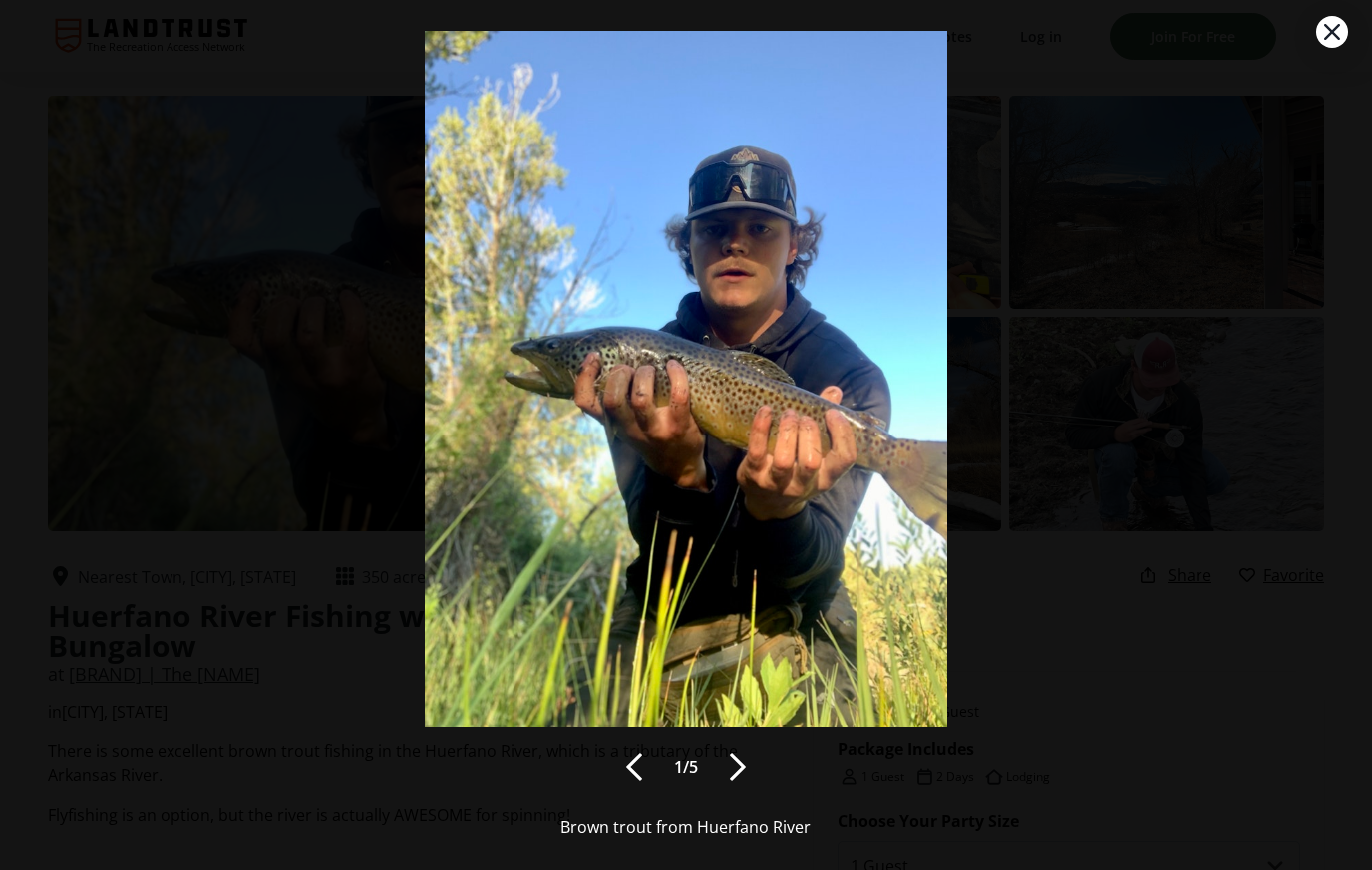 click 